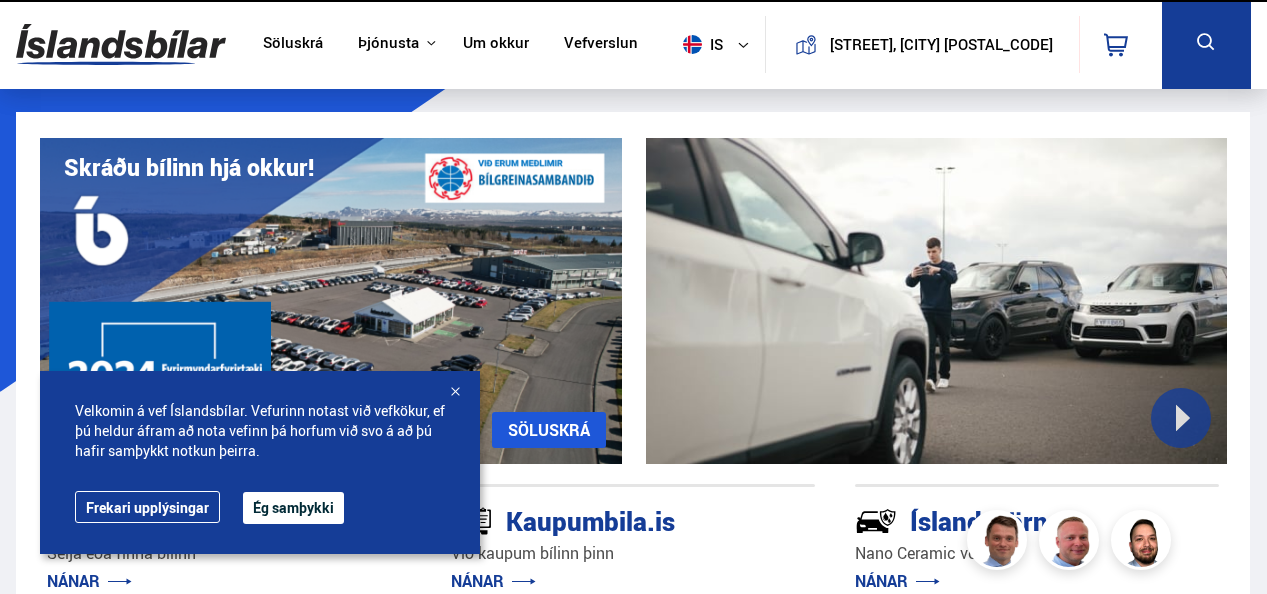 scroll, scrollTop: 0, scrollLeft: 0, axis: both 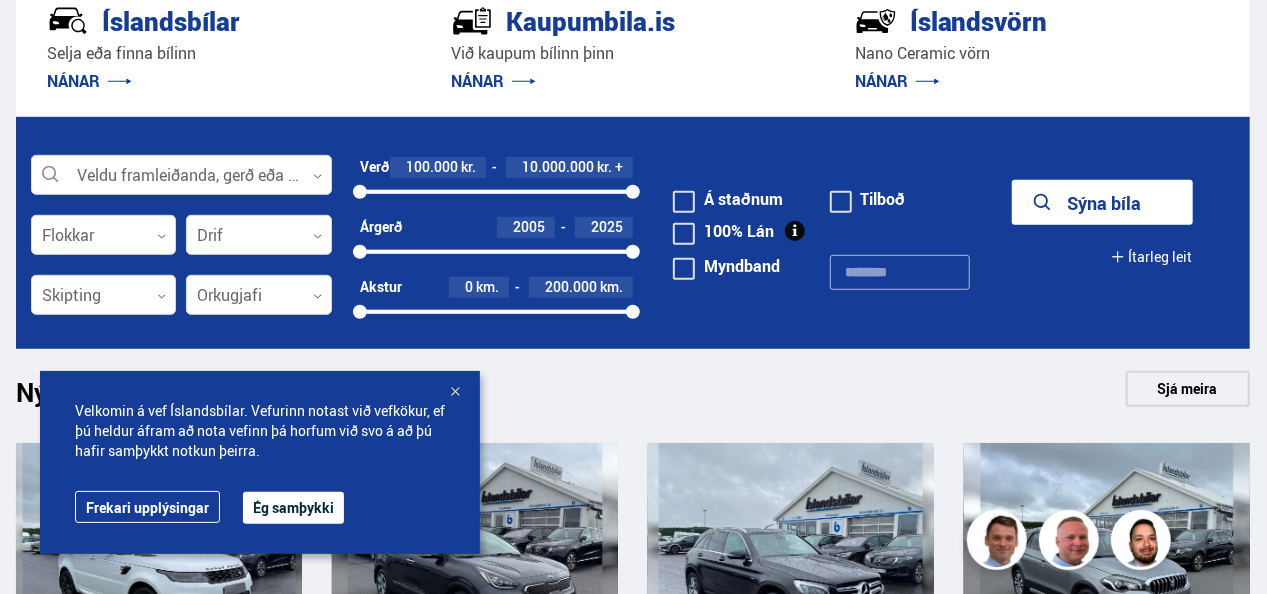click on "Ég samþykki" at bounding box center [293, 508] 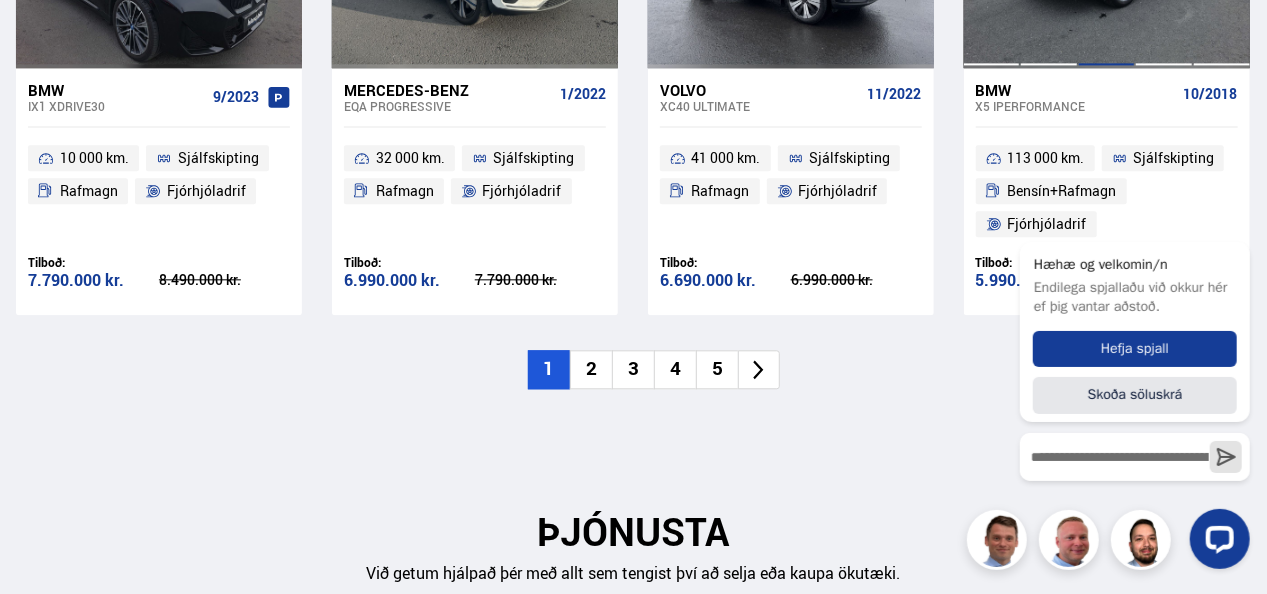 scroll, scrollTop: 2306, scrollLeft: 0, axis: vertical 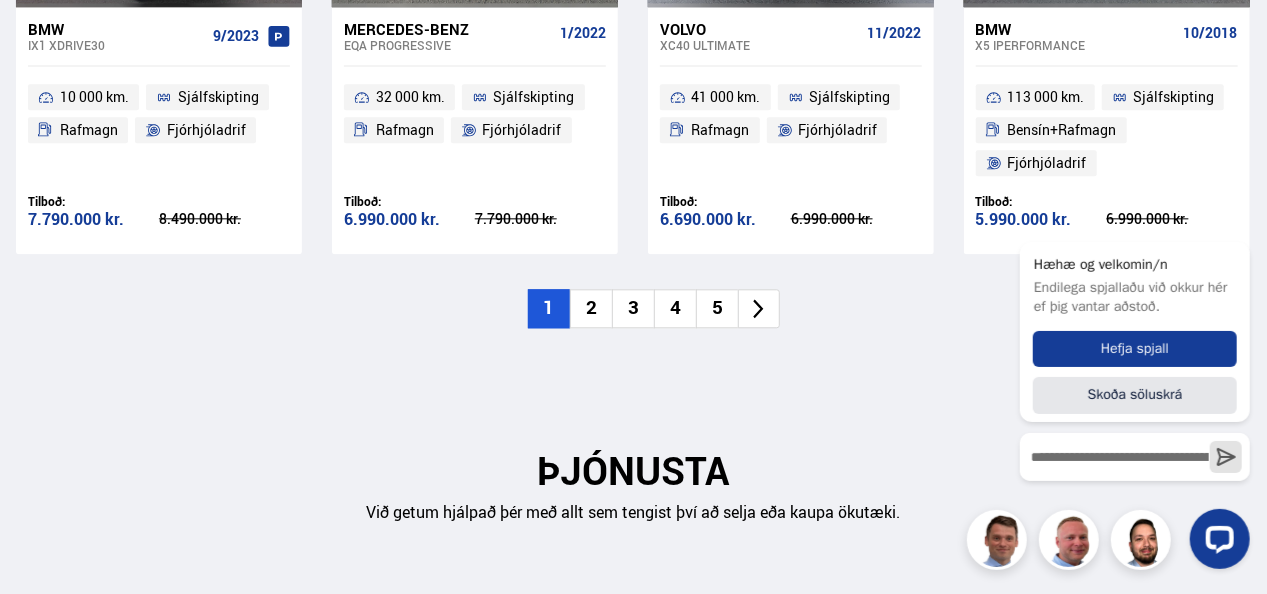 click on "2" at bounding box center (591, 308) 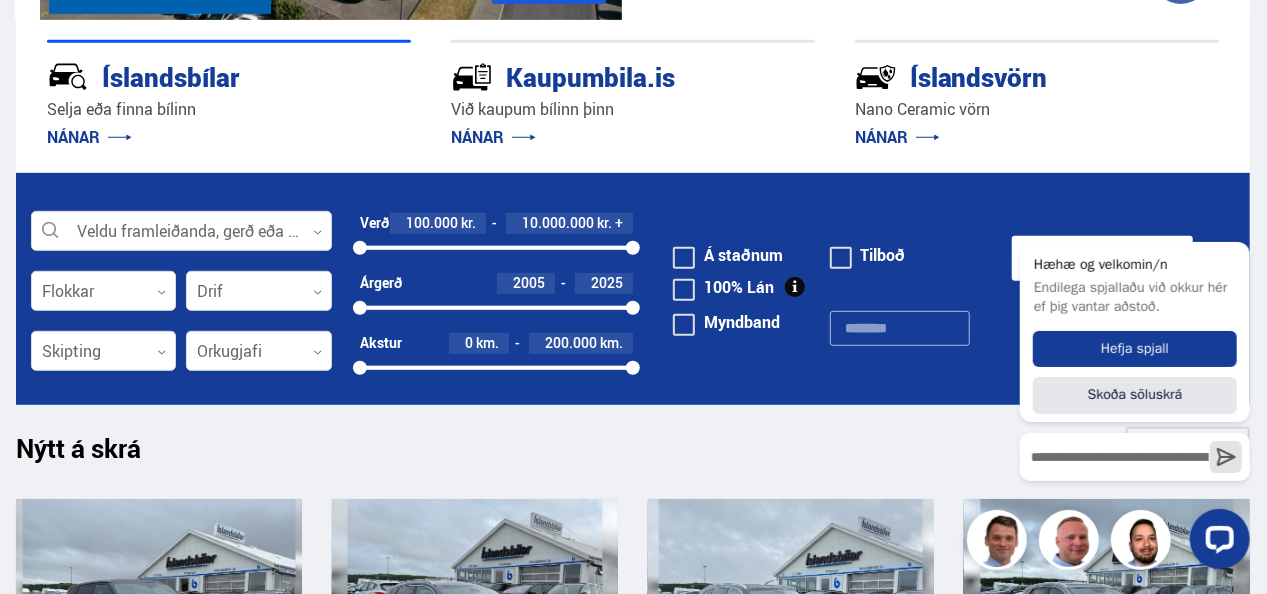 scroll, scrollTop: 472, scrollLeft: 0, axis: vertical 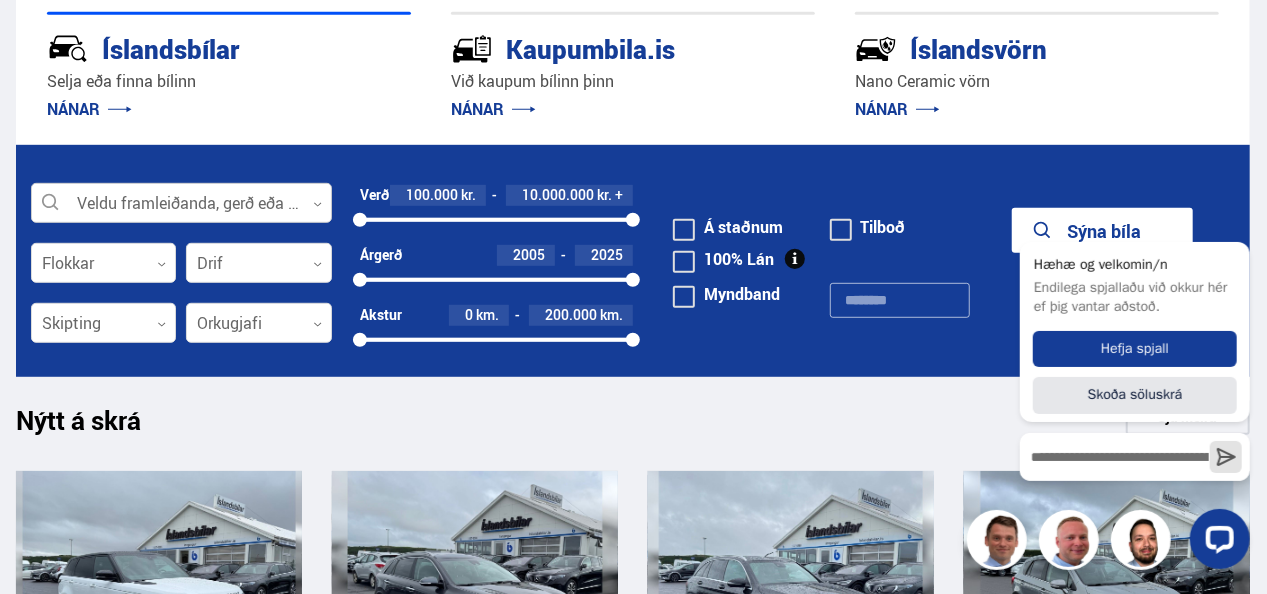 click 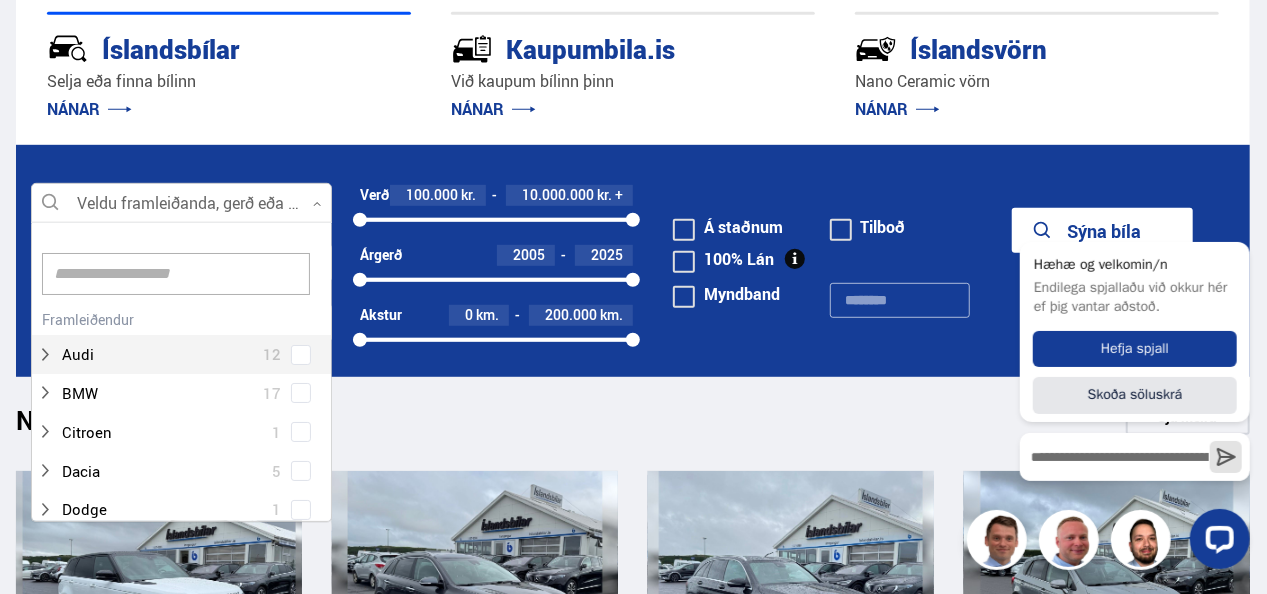 scroll, scrollTop: 301, scrollLeft: 306, axis: both 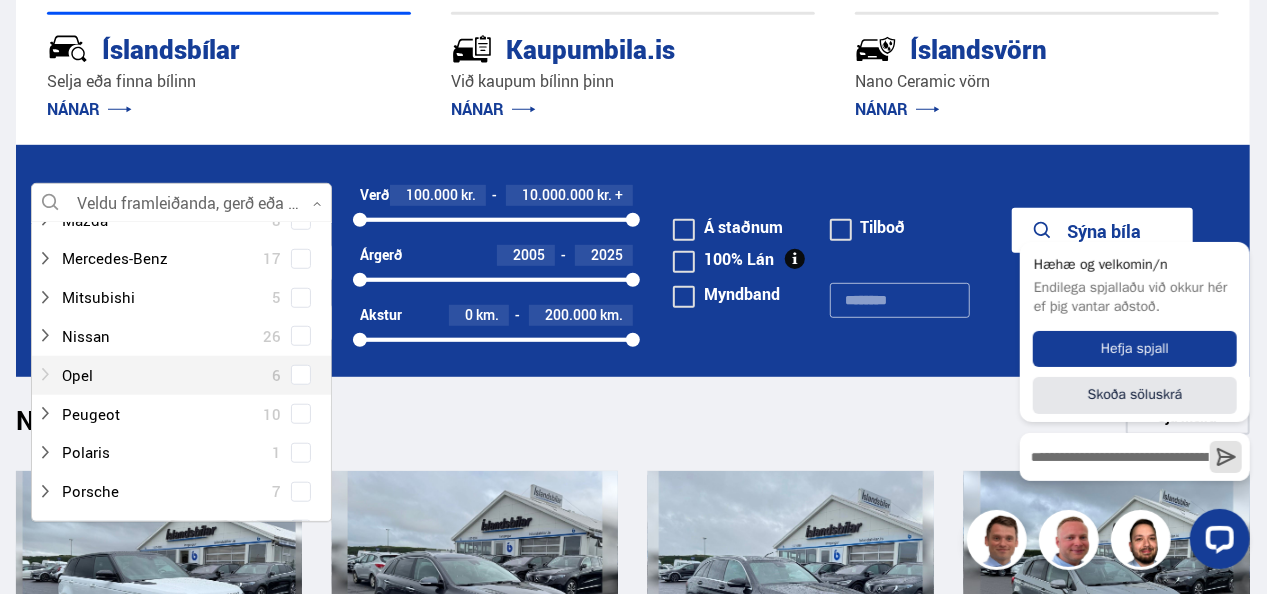 click at bounding box center (161, 375) 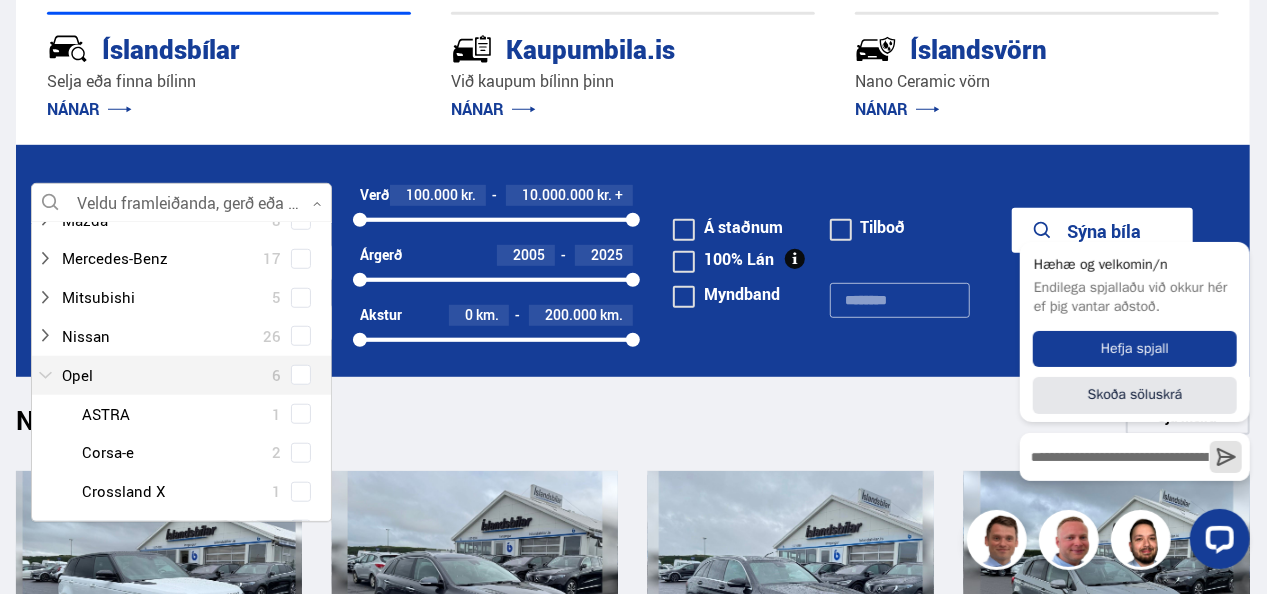click at bounding box center [161, 375] 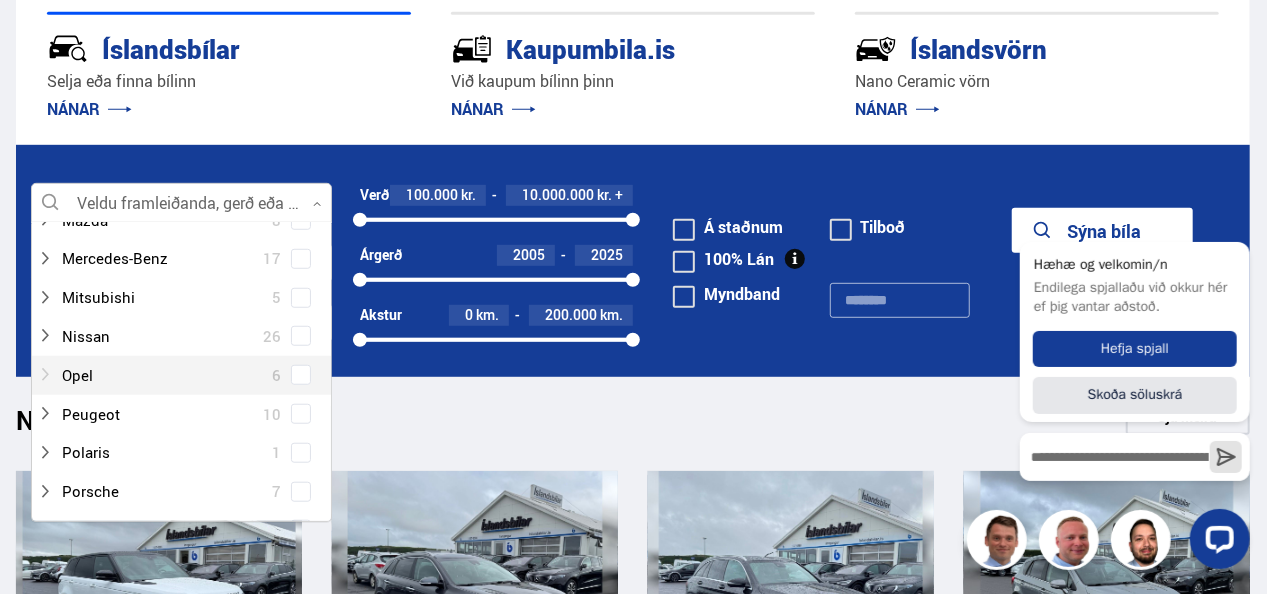 click at bounding box center (161, 375) 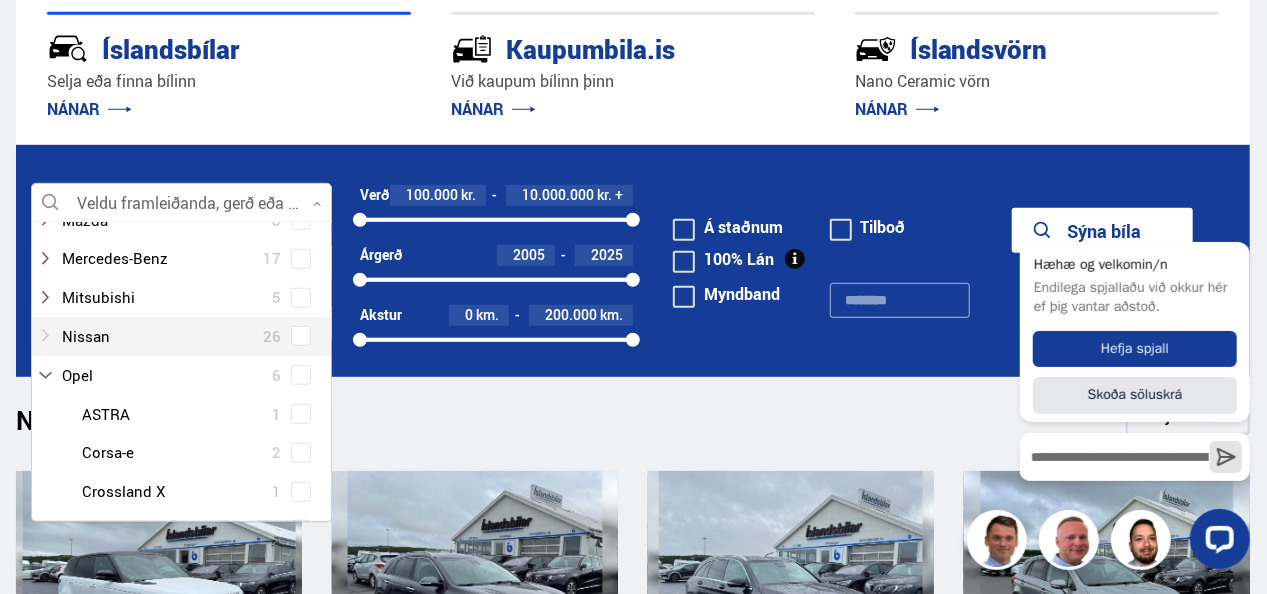 click at bounding box center [161, 336] 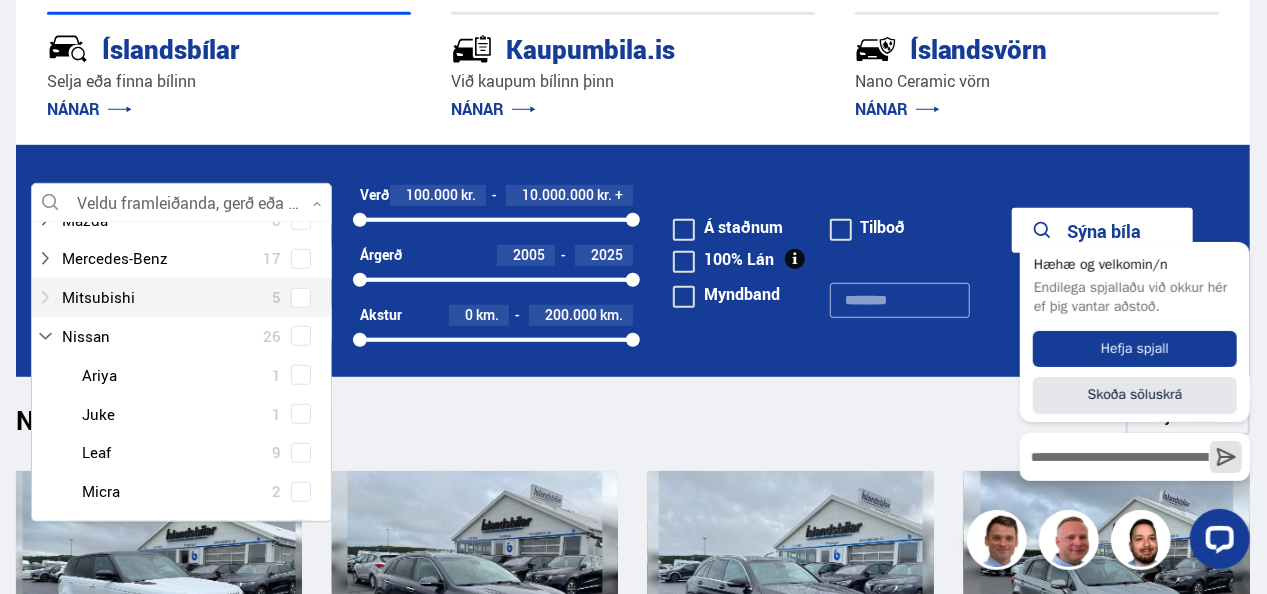click at bounding box center (161, 297) 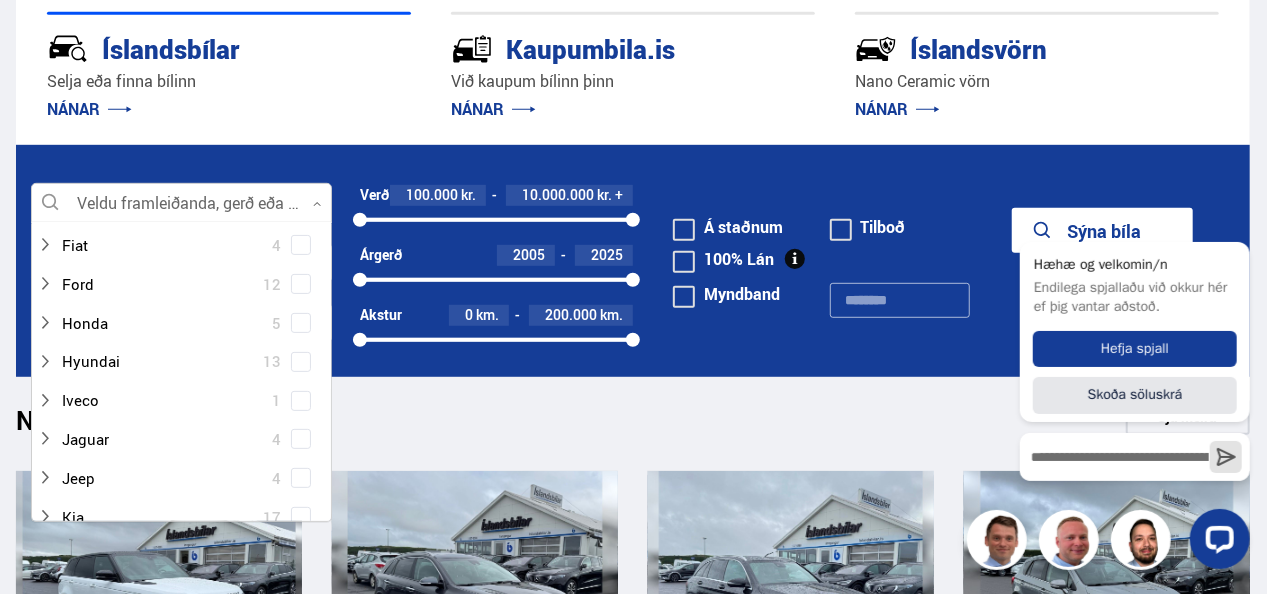 scroll, scrollTop: 0, scrollLeft: 0, axis: both 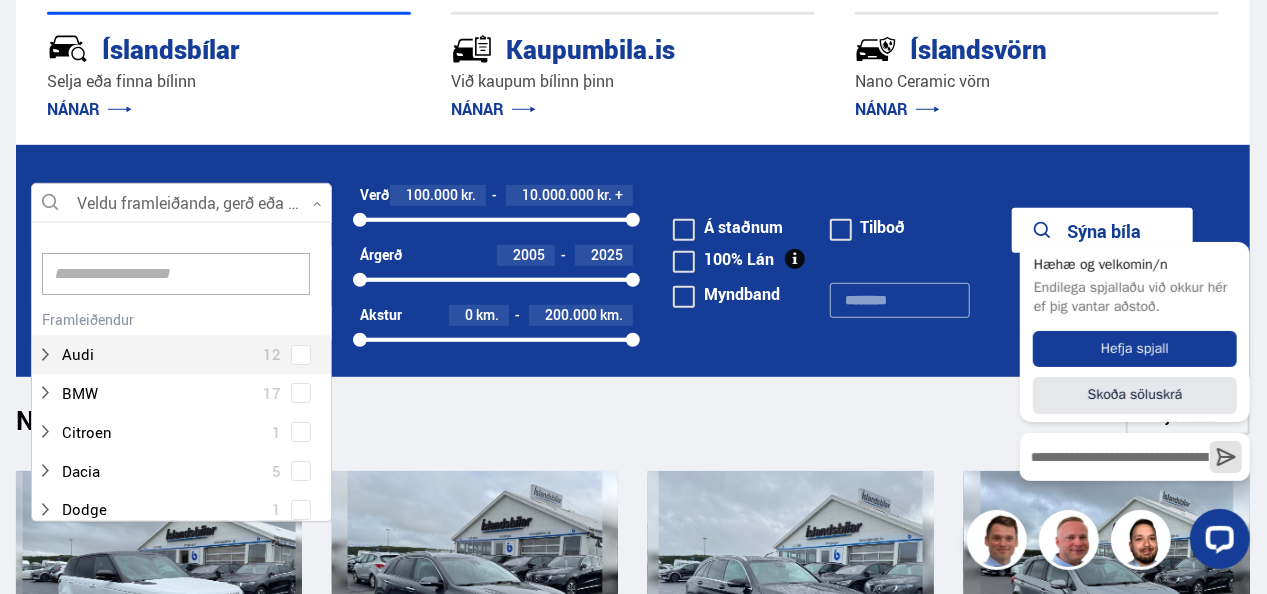 click at bounding box center (176, 274) 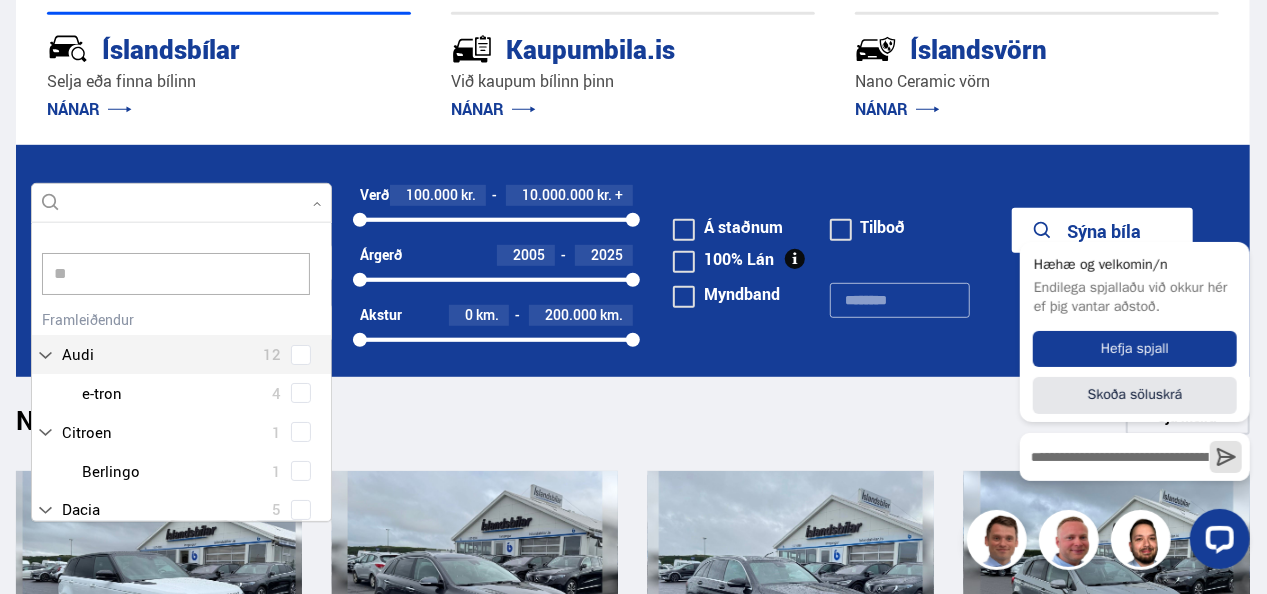 scroll, scrollTop: 0, scrollLeft: 0, axis: both 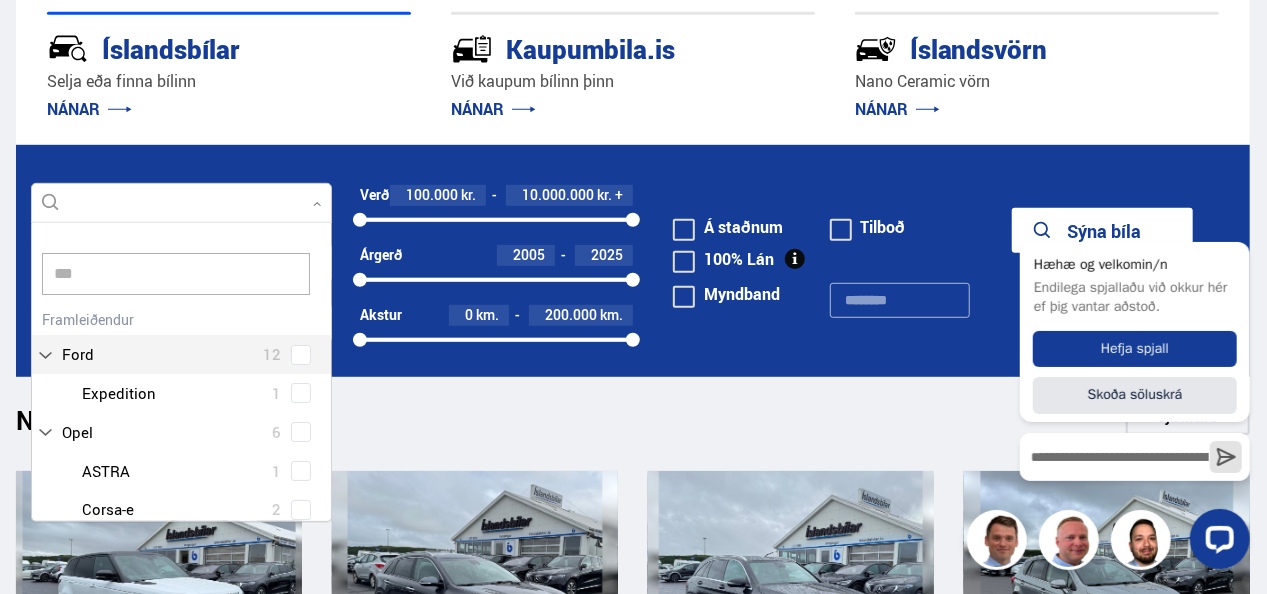type on "****" 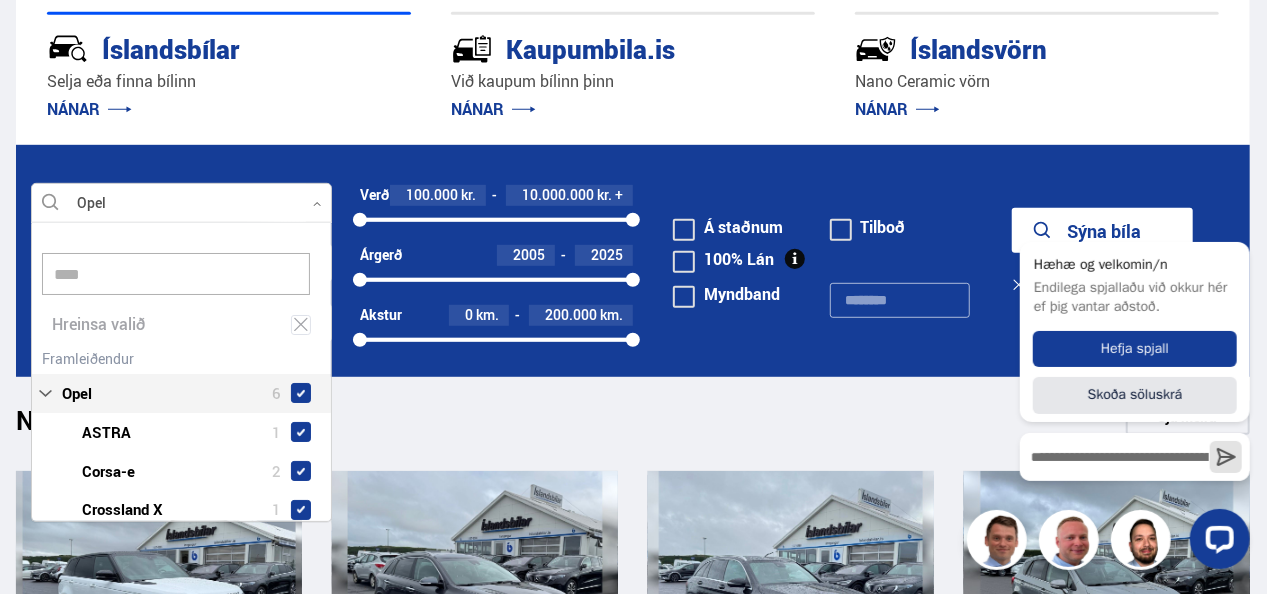 click on "[BRAND] 6 [BRAND] [MODEL] 1 [BRAND] [MODEL] 2 [BRAND] [MODEL] 1 [BRAND] [MODEL] 1 [BRAND] [MODEL] 1" at bounding box center (181, 475) 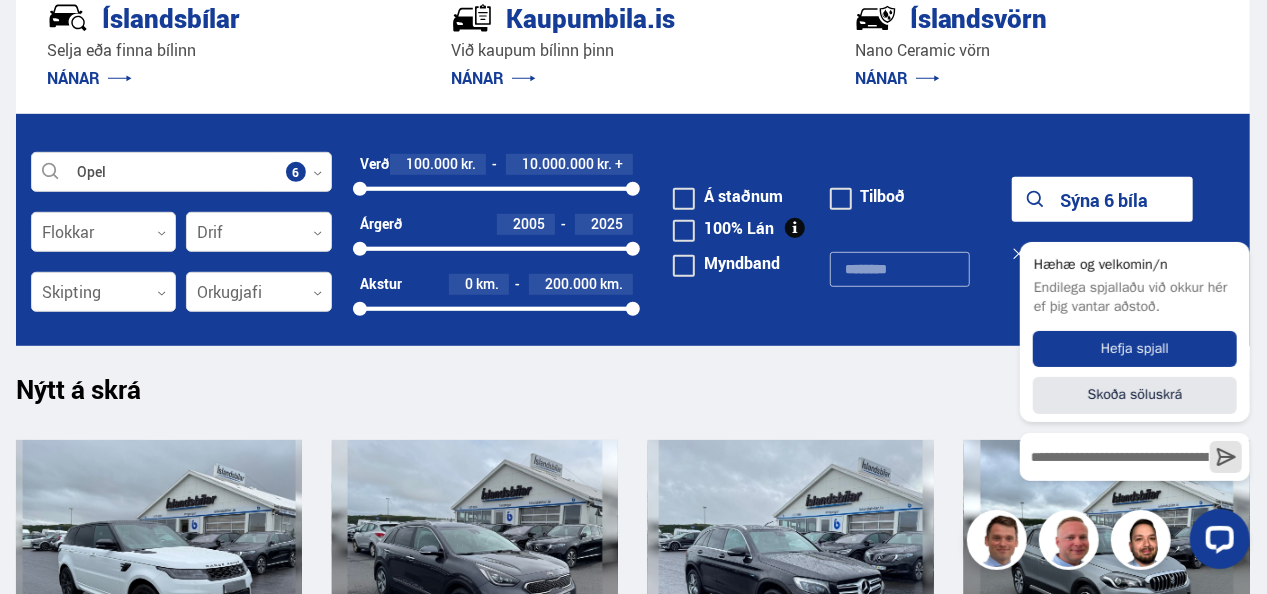 scroll, scrollTop: 472, scrollLeft: 0, axis: vertical 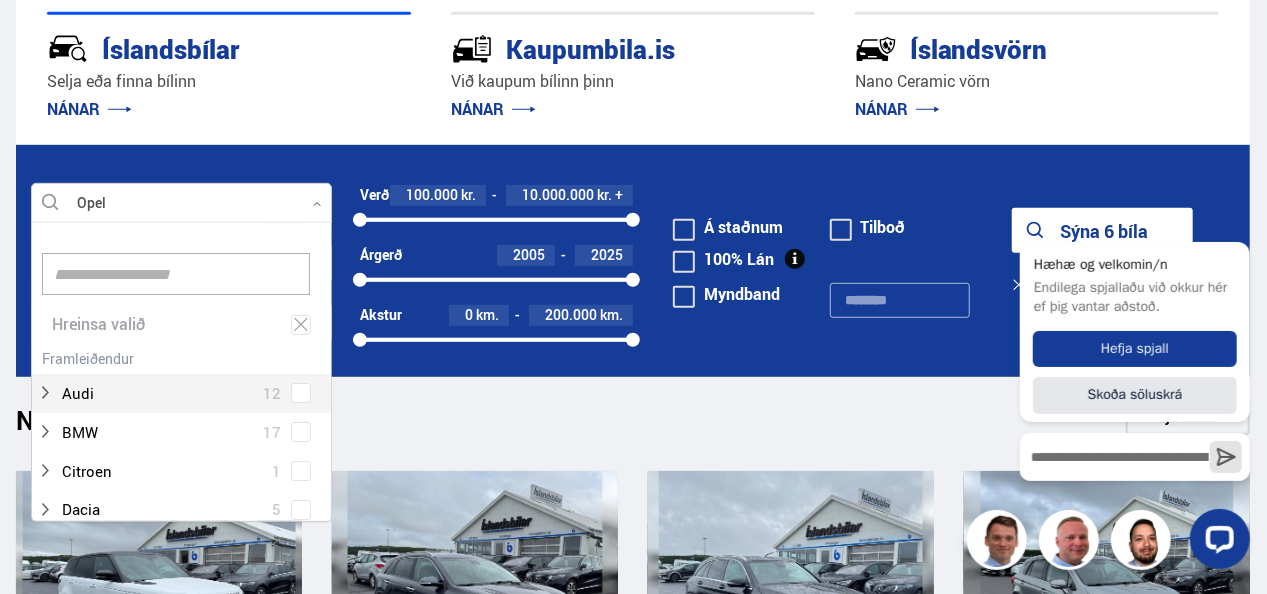 click at bounding box center [181, 204] 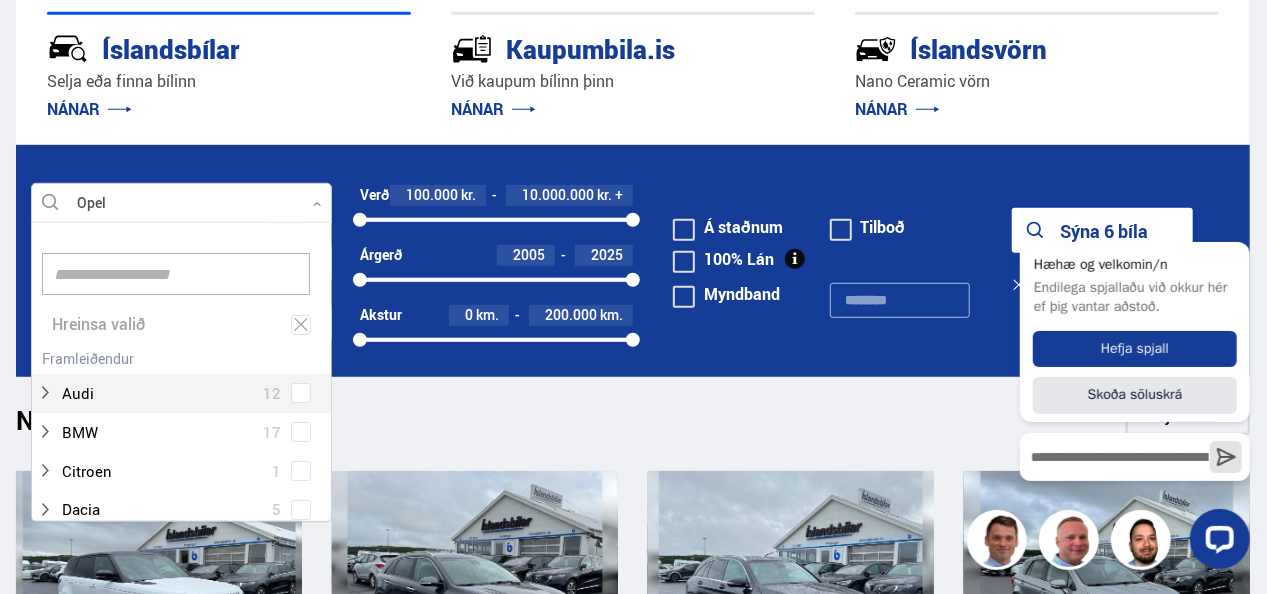 click at bounding box center (181, 204) 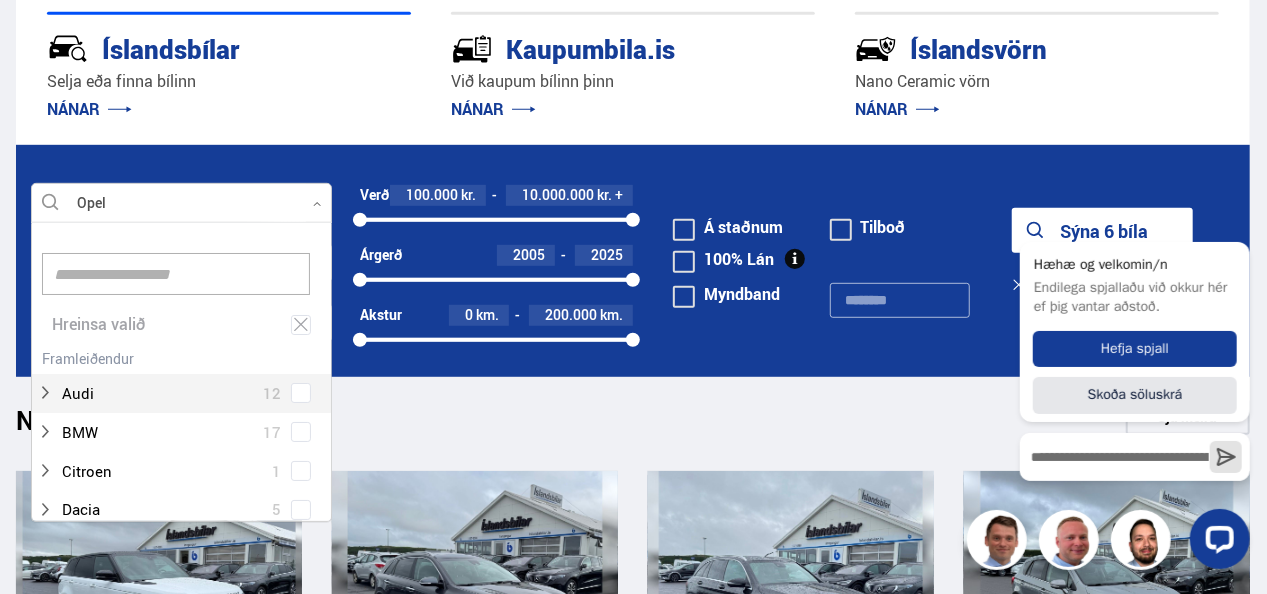 click at bounding box center [181, 204] 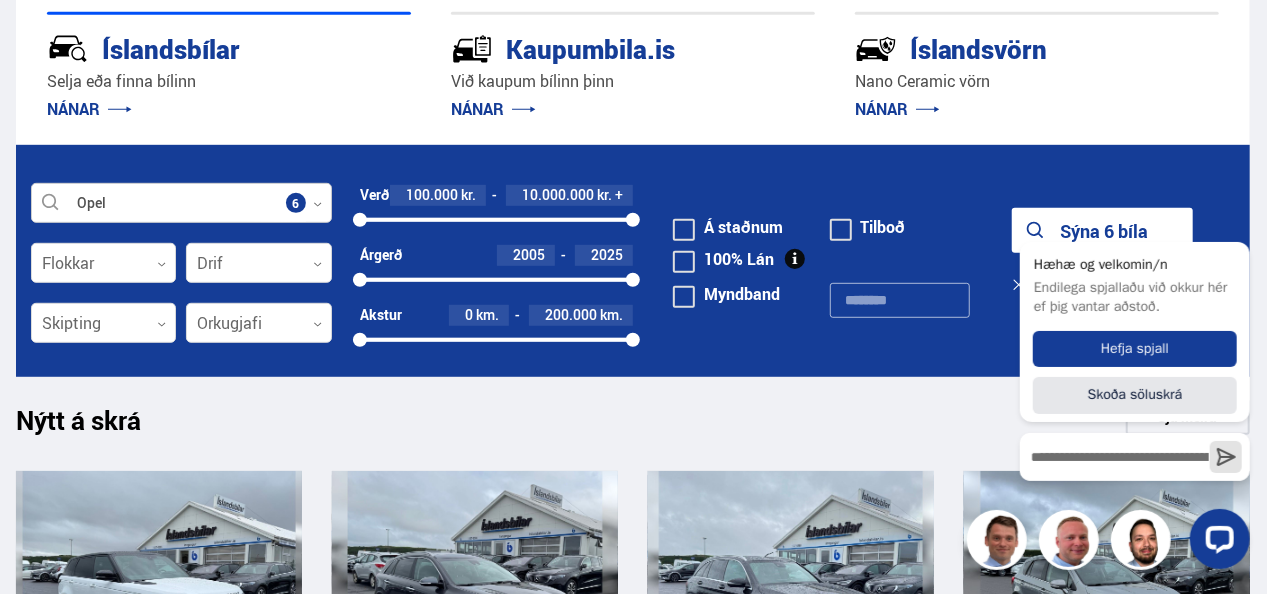 click at bounding box center (181, 204) 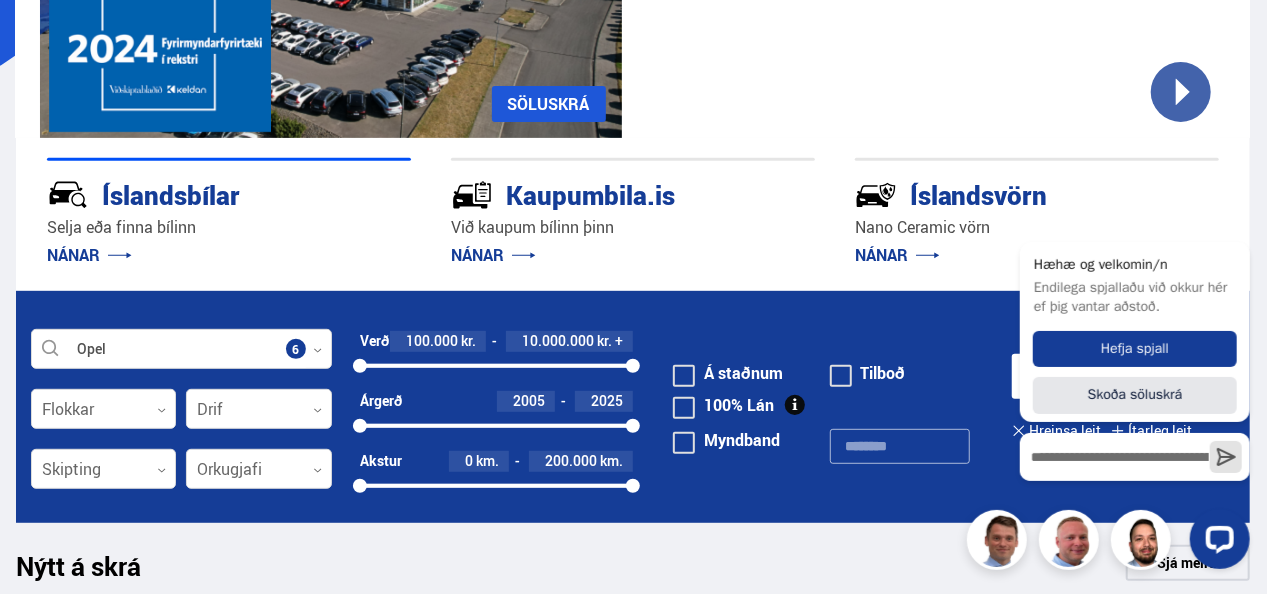 scroll, scrollTop: 500, scrollLeft: 0, axis: vertical 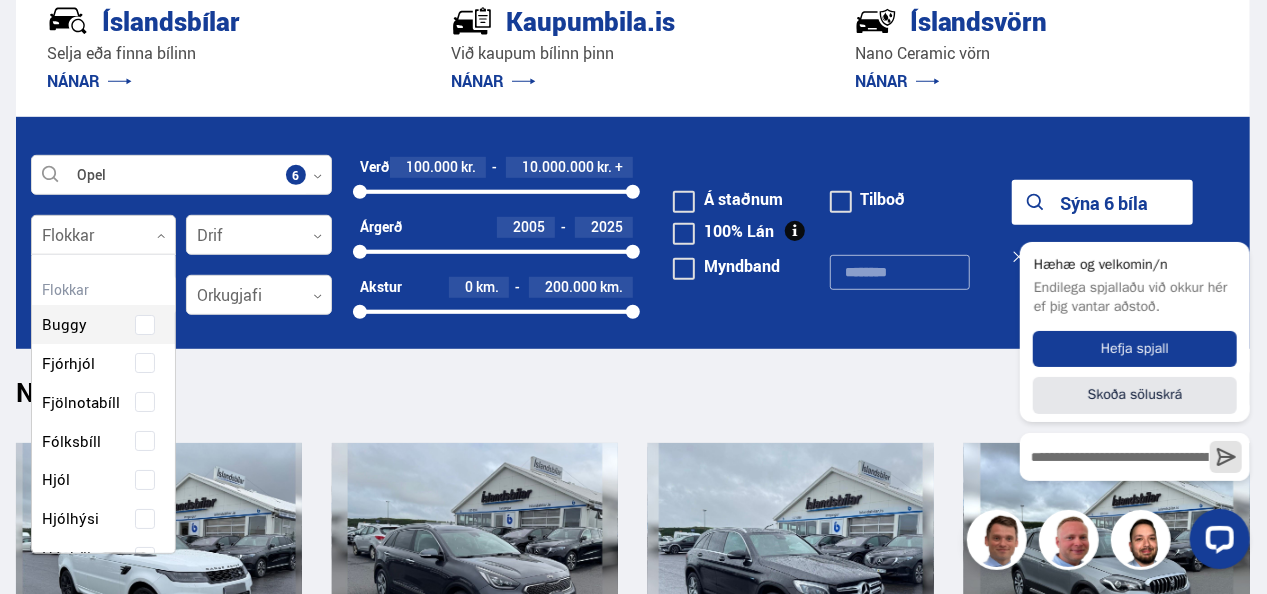 click at bounding box center (103, 236) 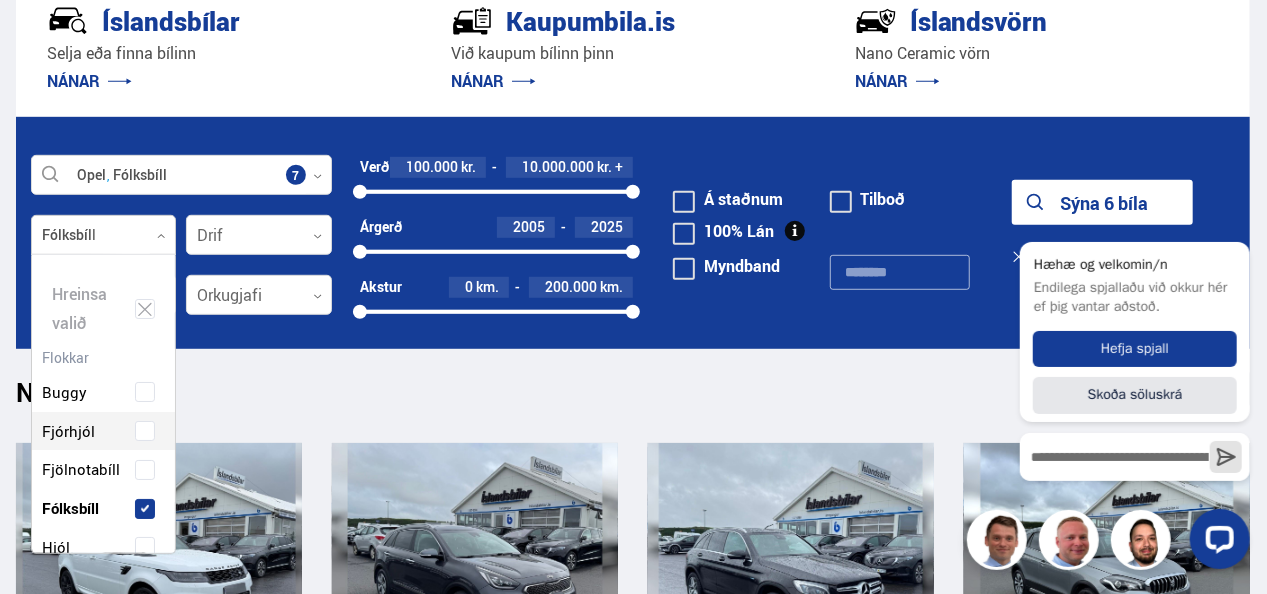 click on "Buggy   Fjórhjól   Fjölnotabíll   Fólksbíll   Hjól   Hjólhýsi   Húsbíll   Jeppi   Pallbíll   Sendibíll   Skutbíll   Sportbíll   Sportjeppi   Tengivagn   Tómstundatæki   Vinnuflokkabíll   Vörubíll   Þungt bifhjól" at bounding box center [103, 721] 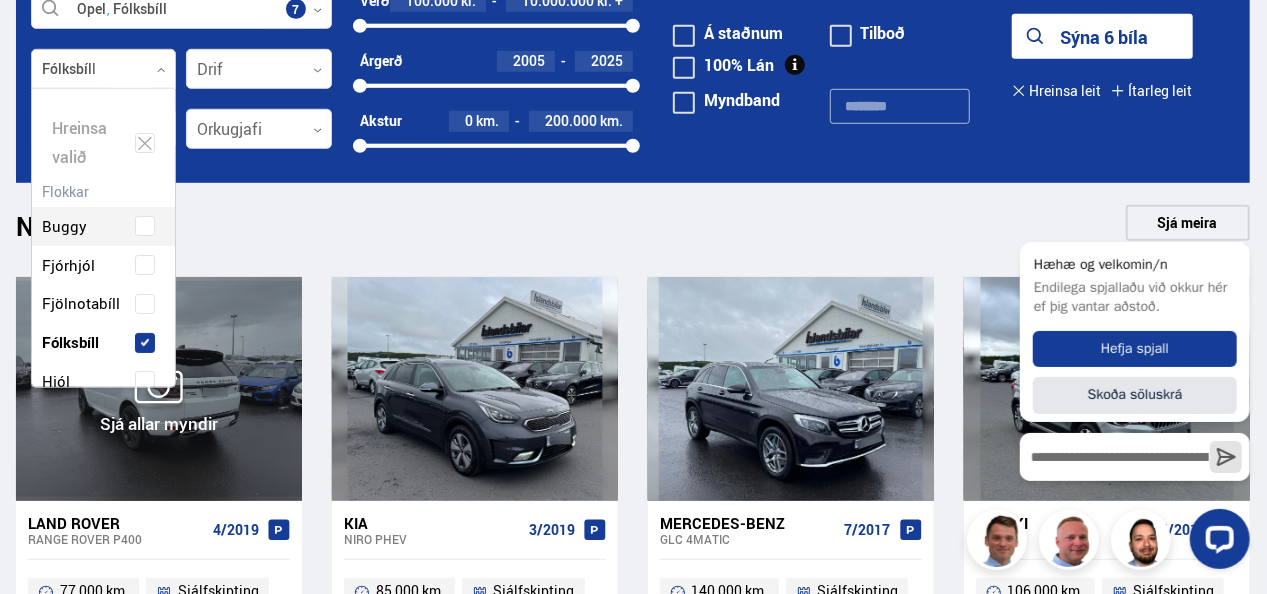 scroll, scrollTop: 500, scrollLeft: 0, axis: vertical 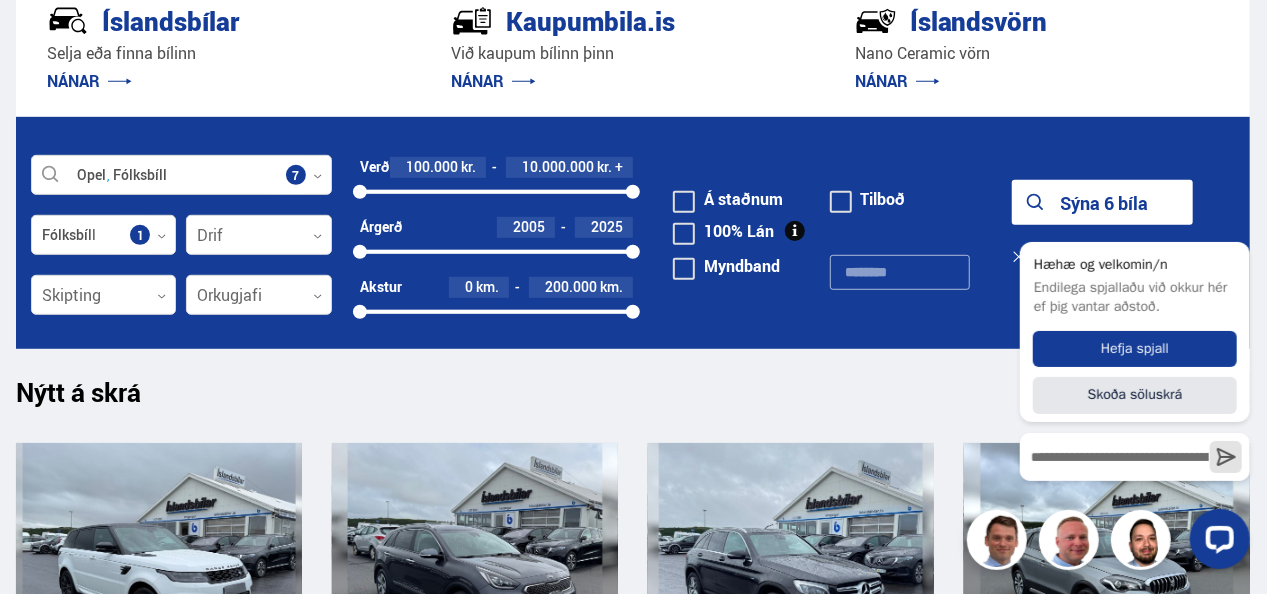 click on "Nýtt á skrá
Sjá meira" at bounding box center [633, 395] 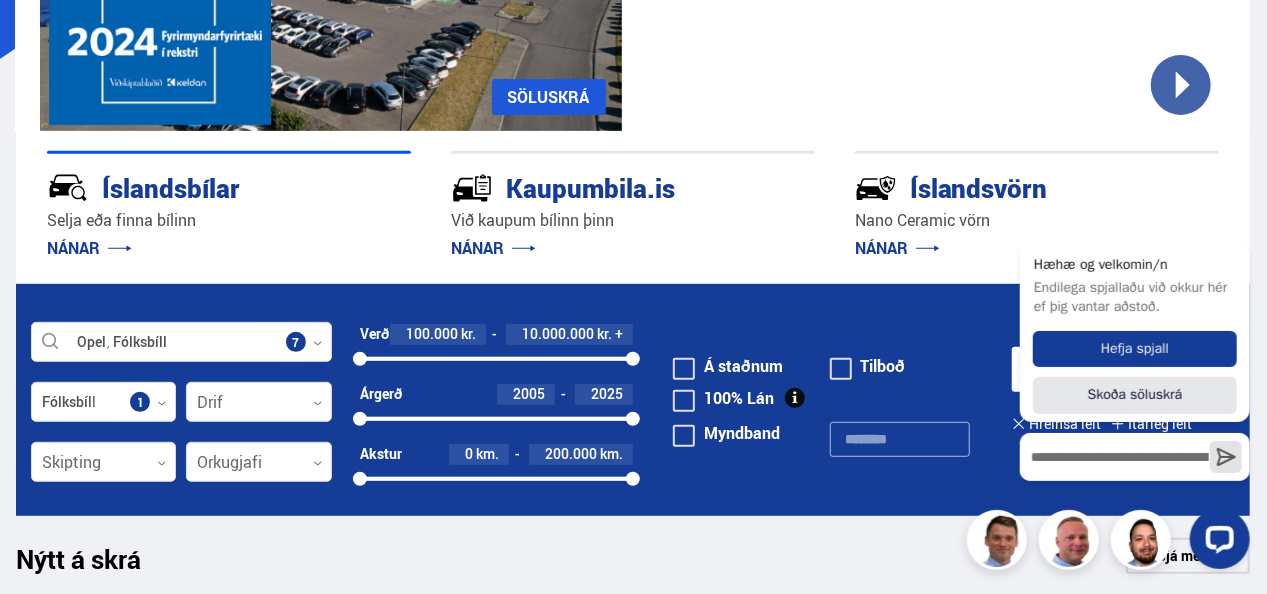 scroll, scrollTop: 0, scrollLeft: 0, axis: both 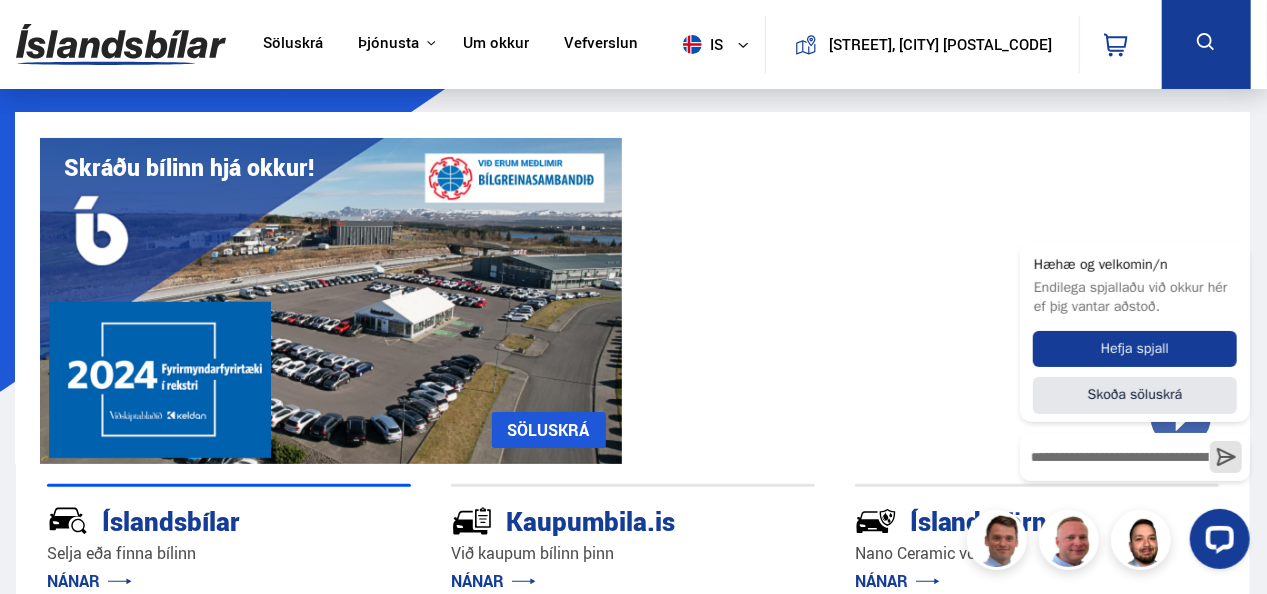 click on "Söluskrá" at bounding box center (293, 44) 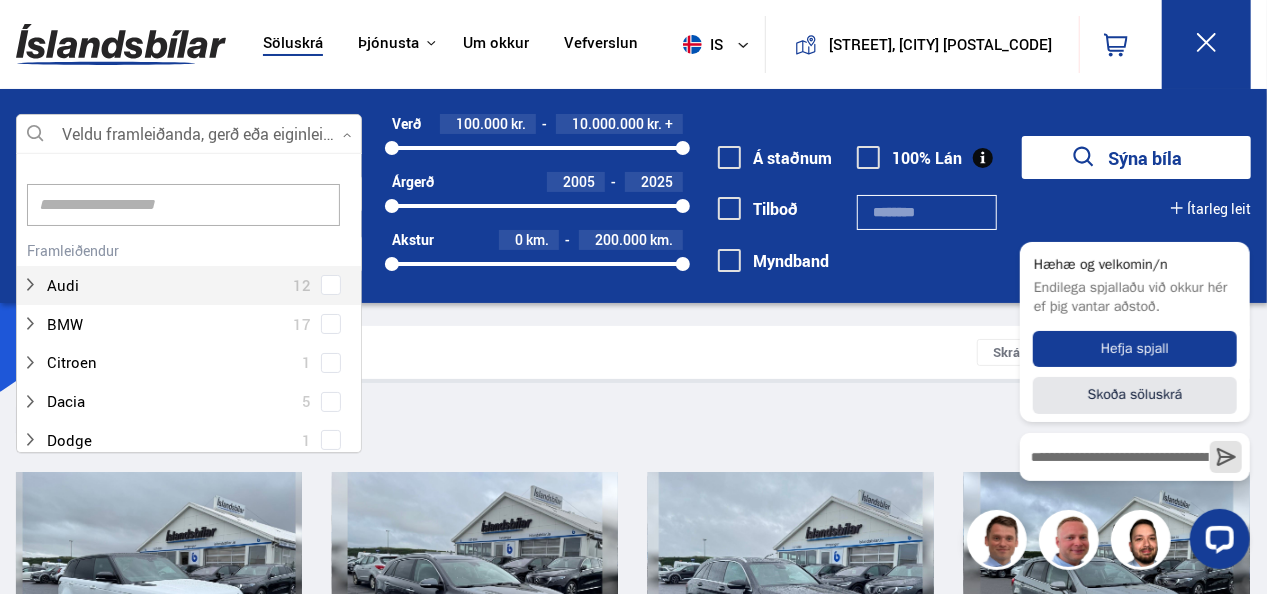 click at bounding box center (189, 135) 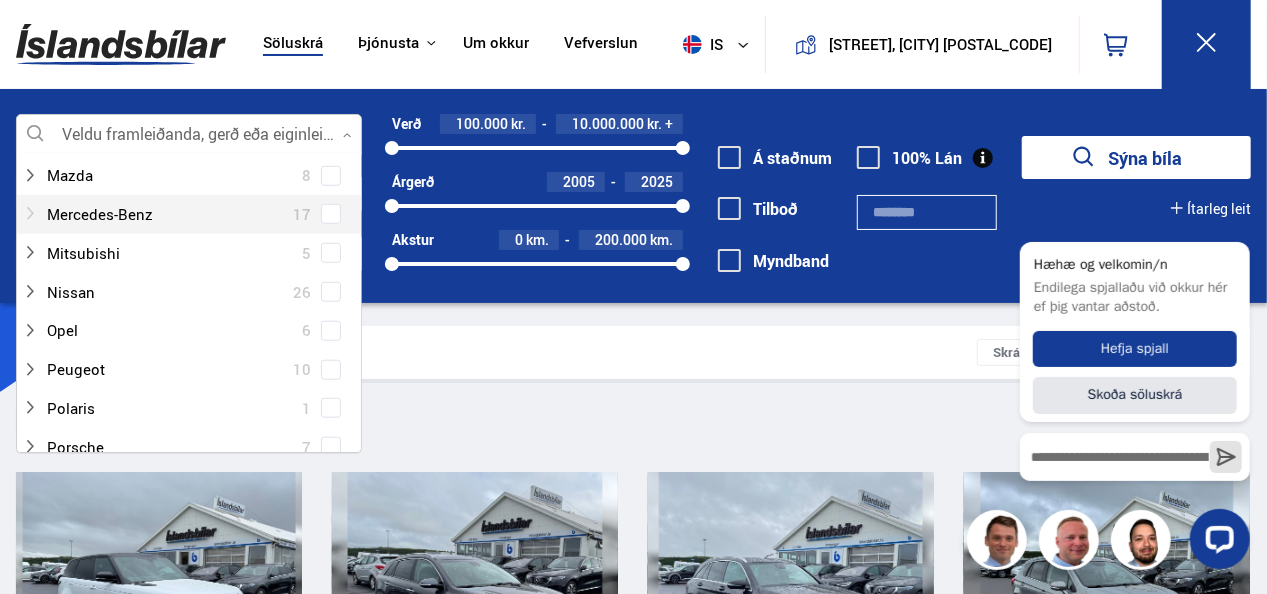 scroll, scrollTop: 833, scrollLeft: 0, axis: vertical 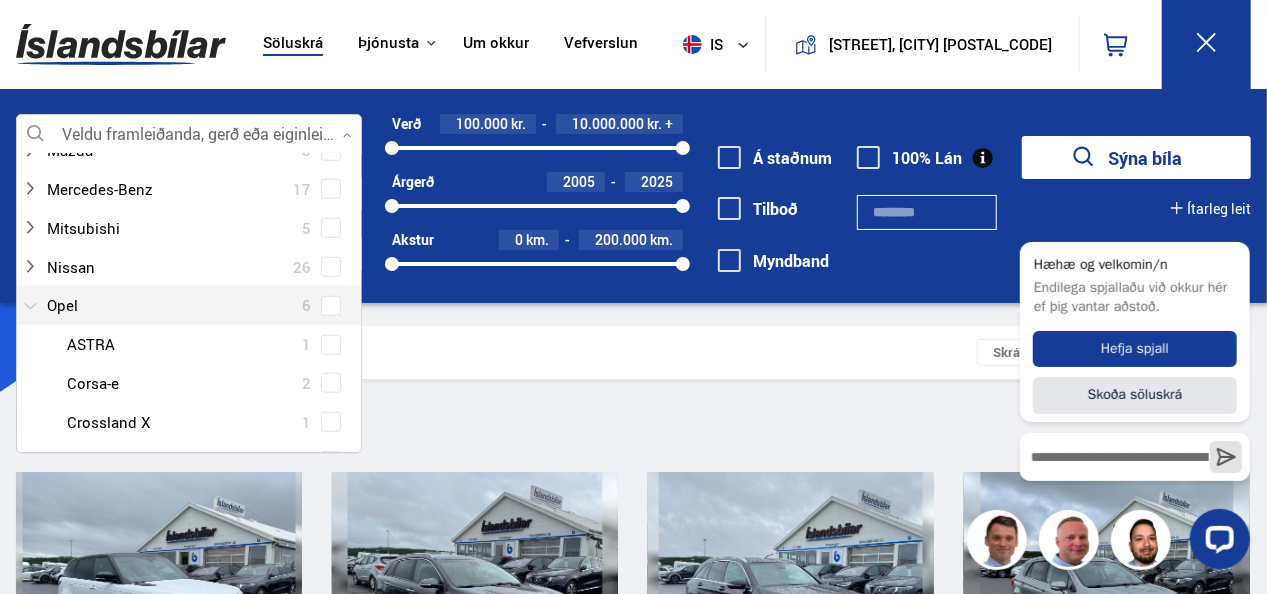 click at bounding box center [169, 305] 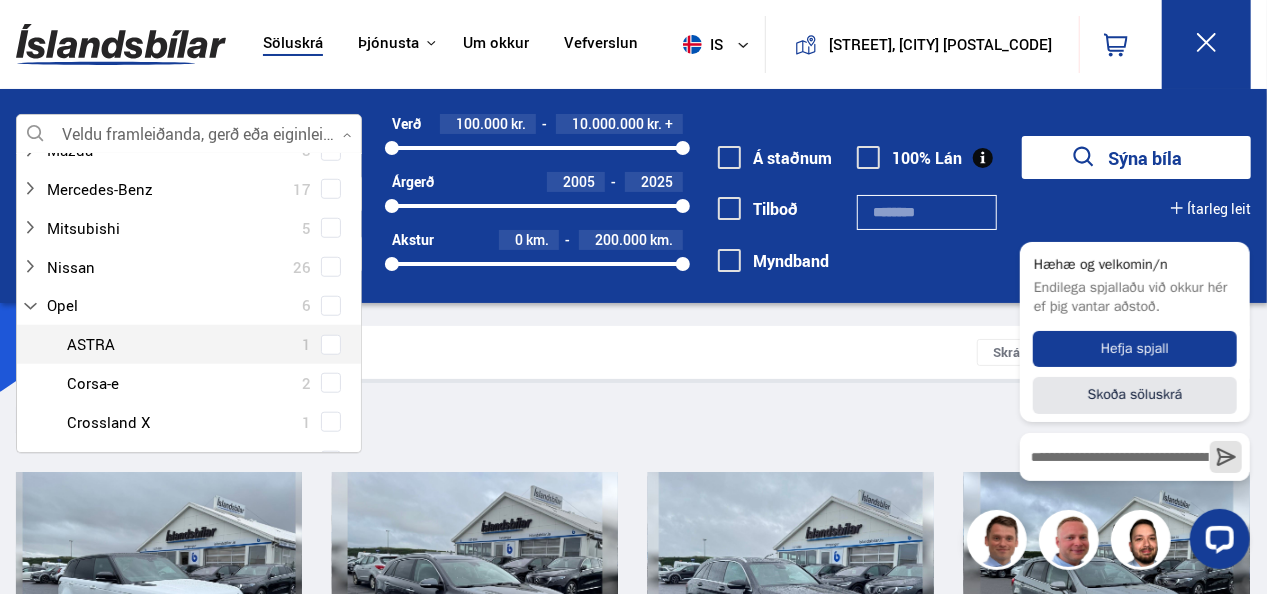 click at bounding box center [209, 344] 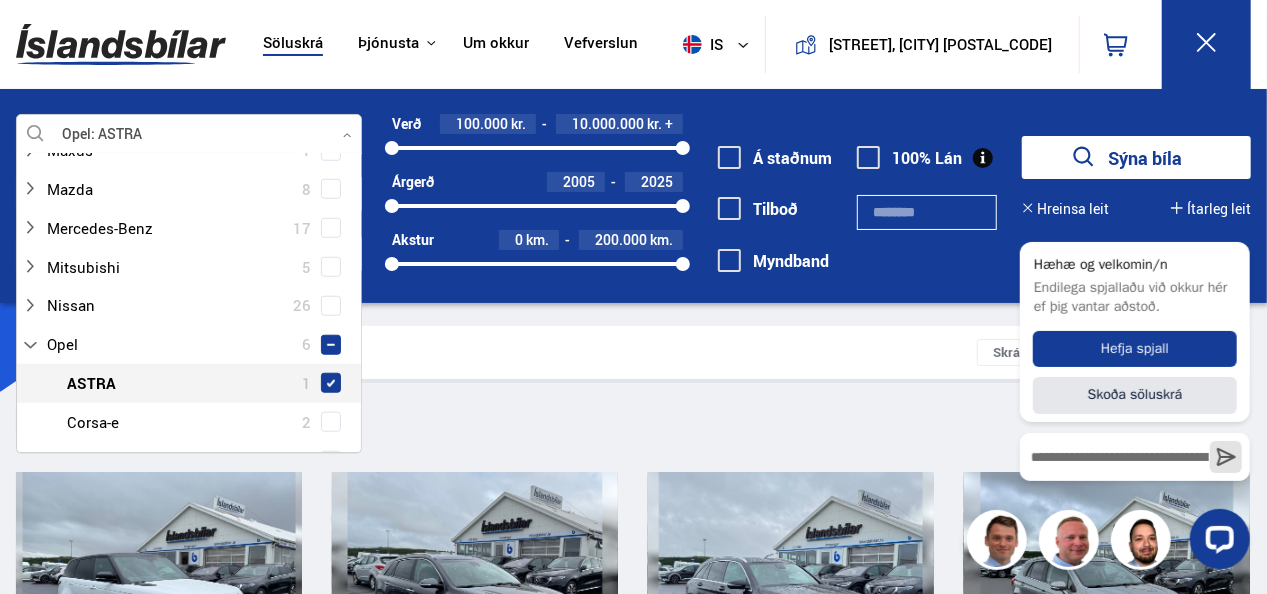 click at bounding box center [331, 383] 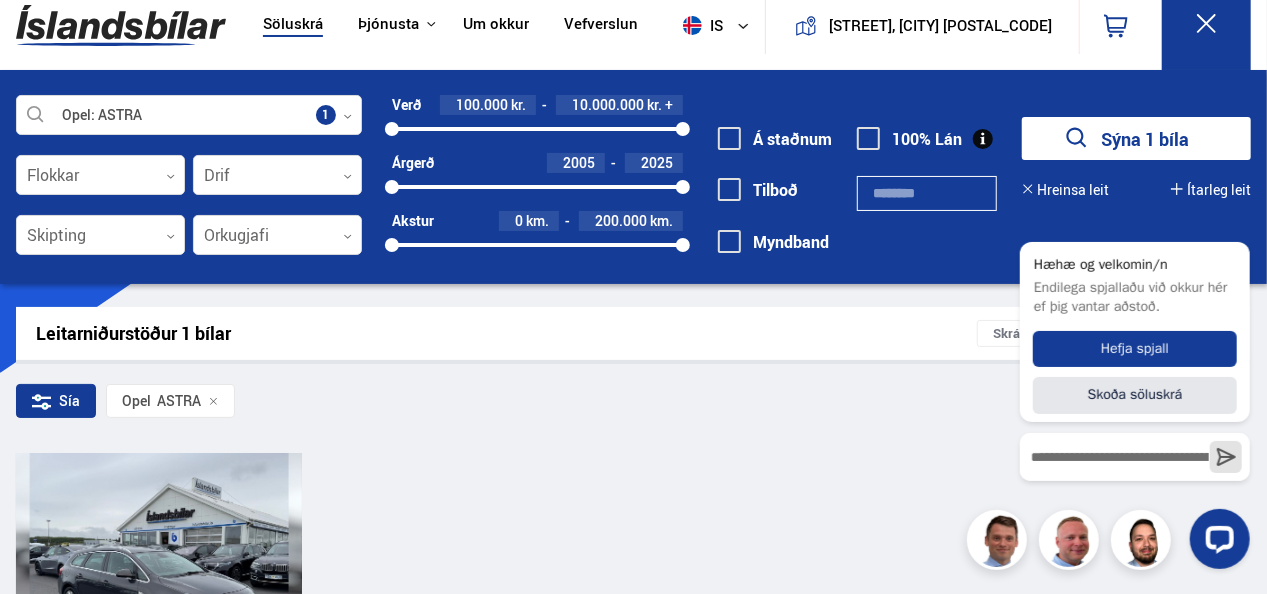 scroll, scrollTop: 0, scrollLeft: 0, axis: both 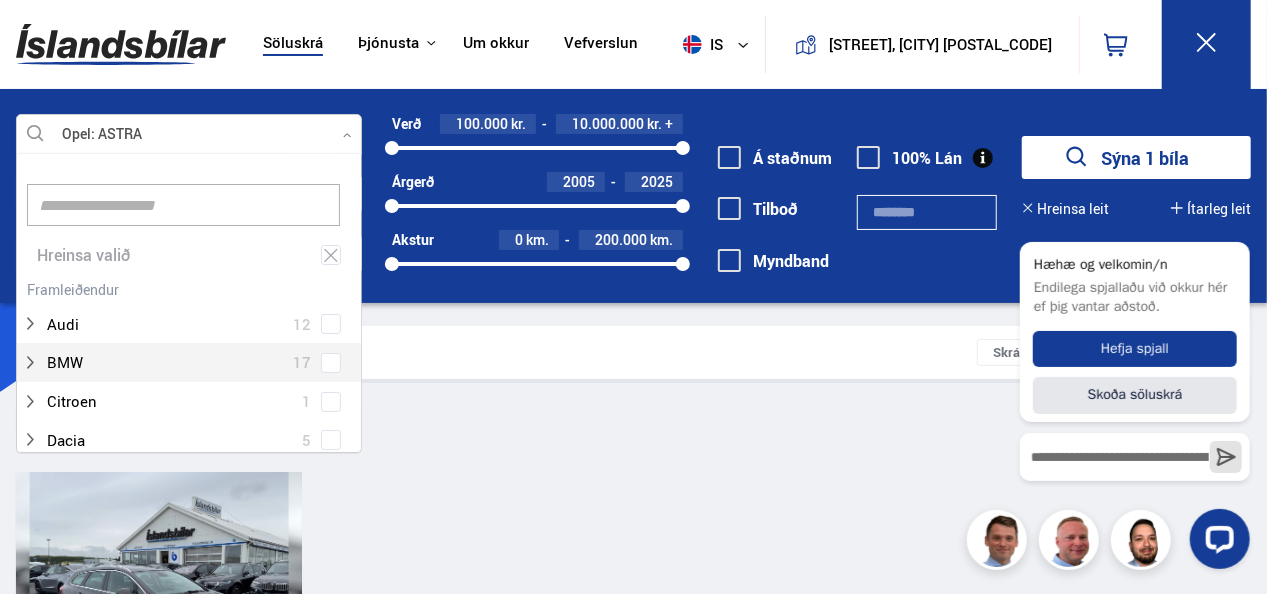 click at bounding box center [189, 135] 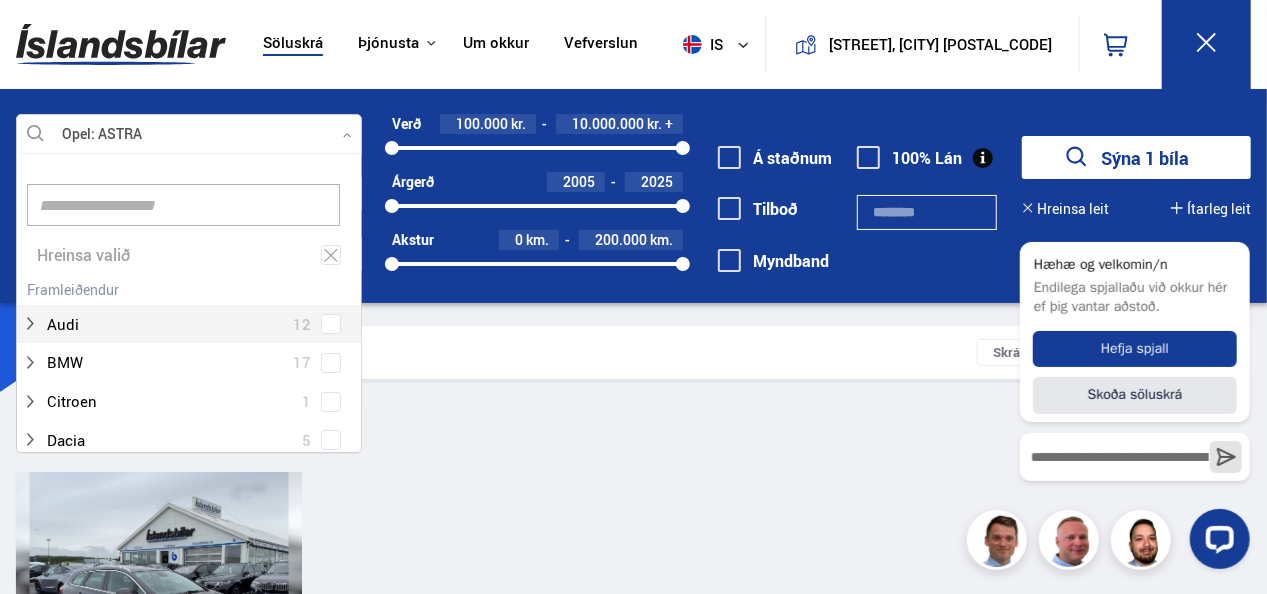 click at bounding box center [189, 135] 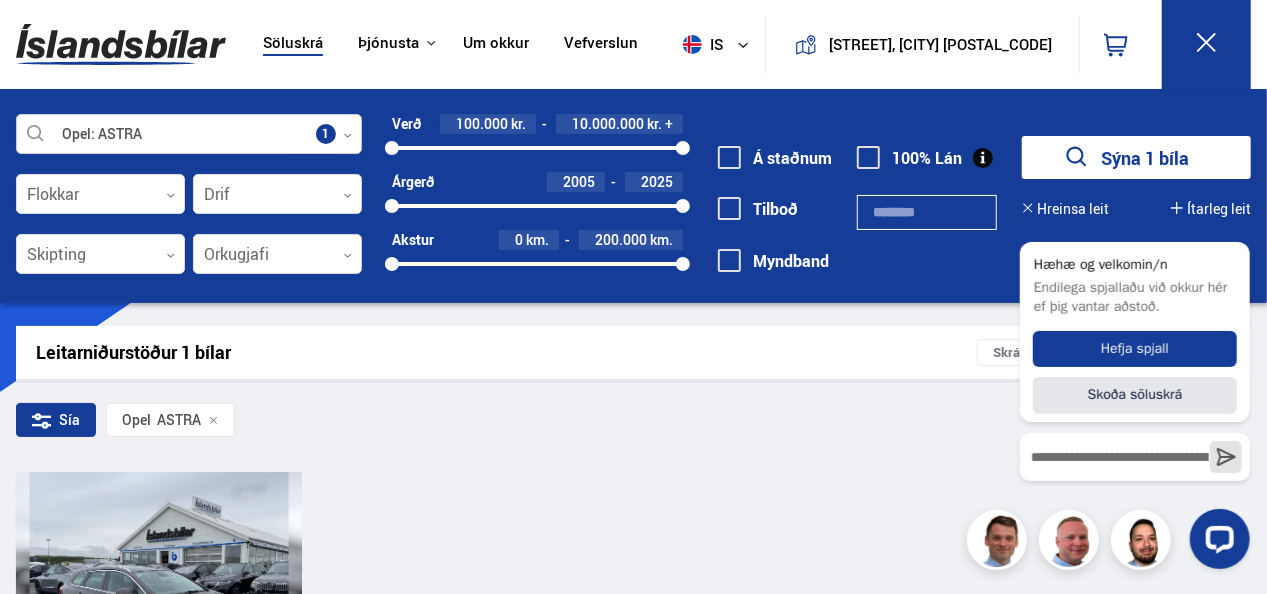 click at bounding box center [189, 135] 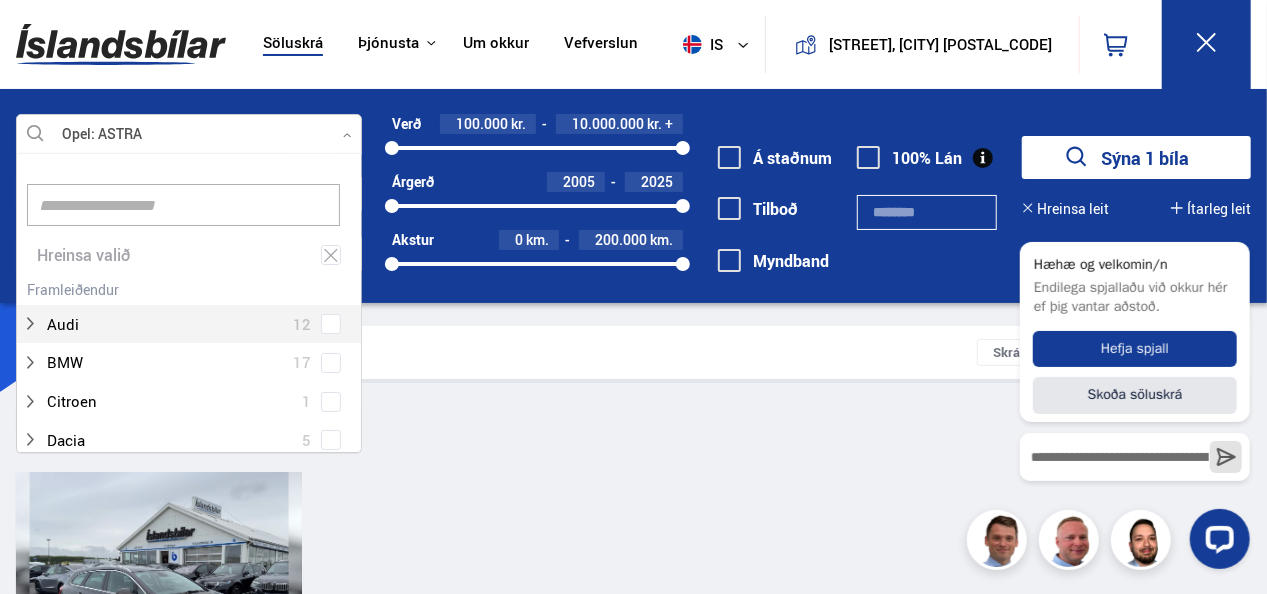 click at bounding box center (189, 135) 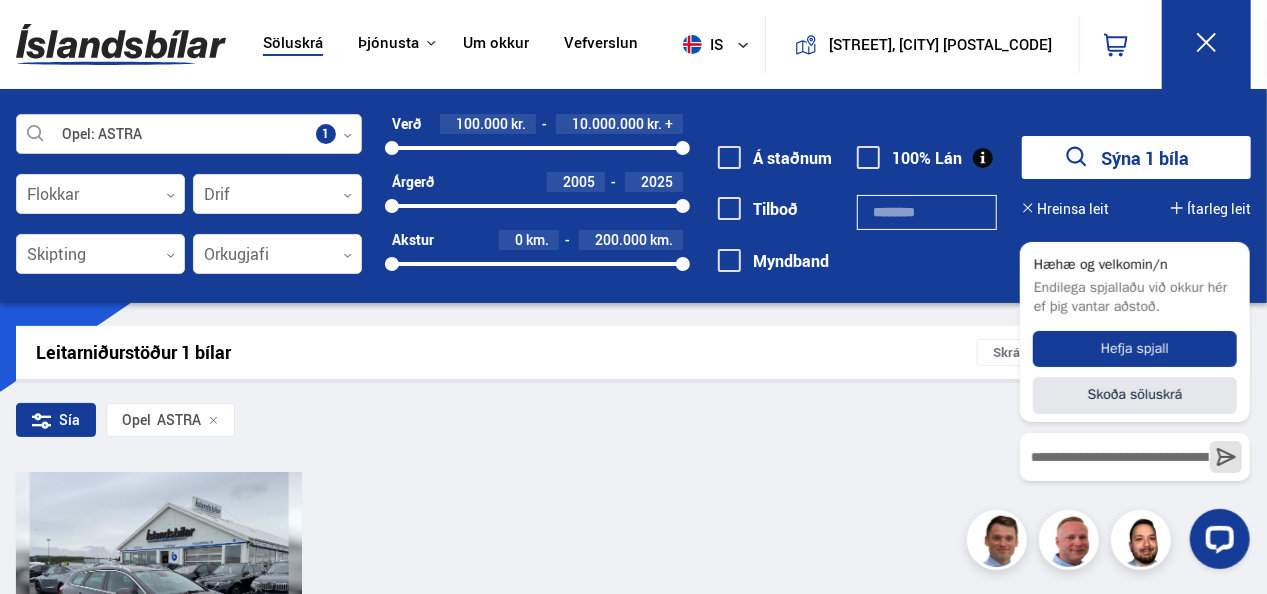 click at bounding box center [189, 135] 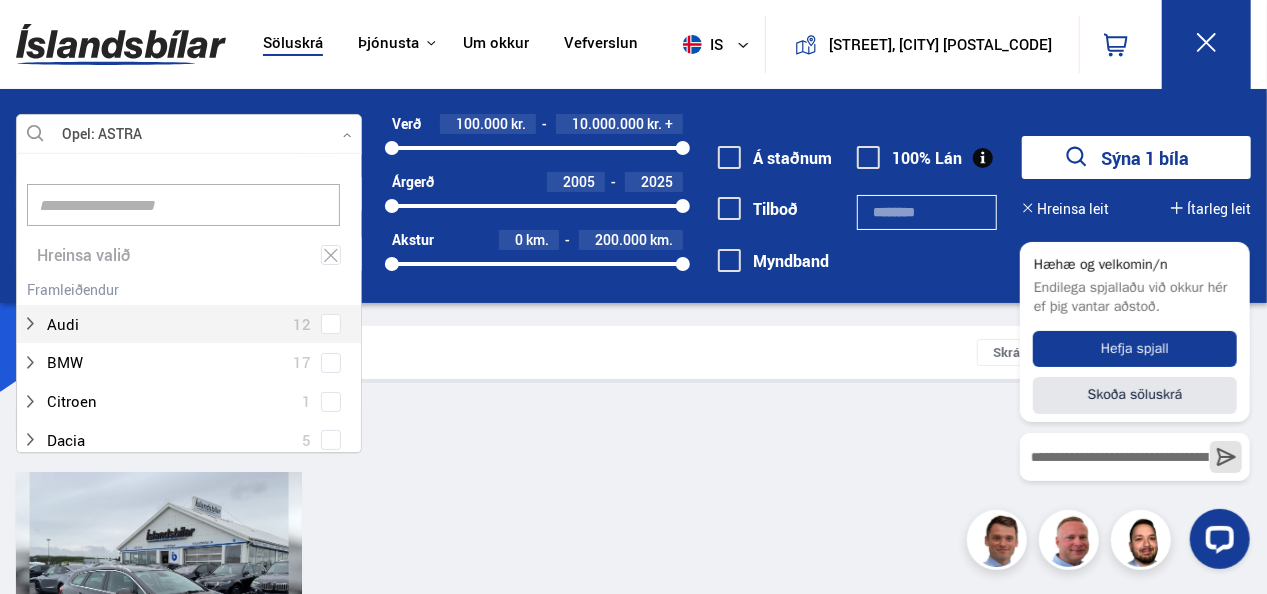 scroll, scrollTop: 301, scrollLeft: 352, axis: both 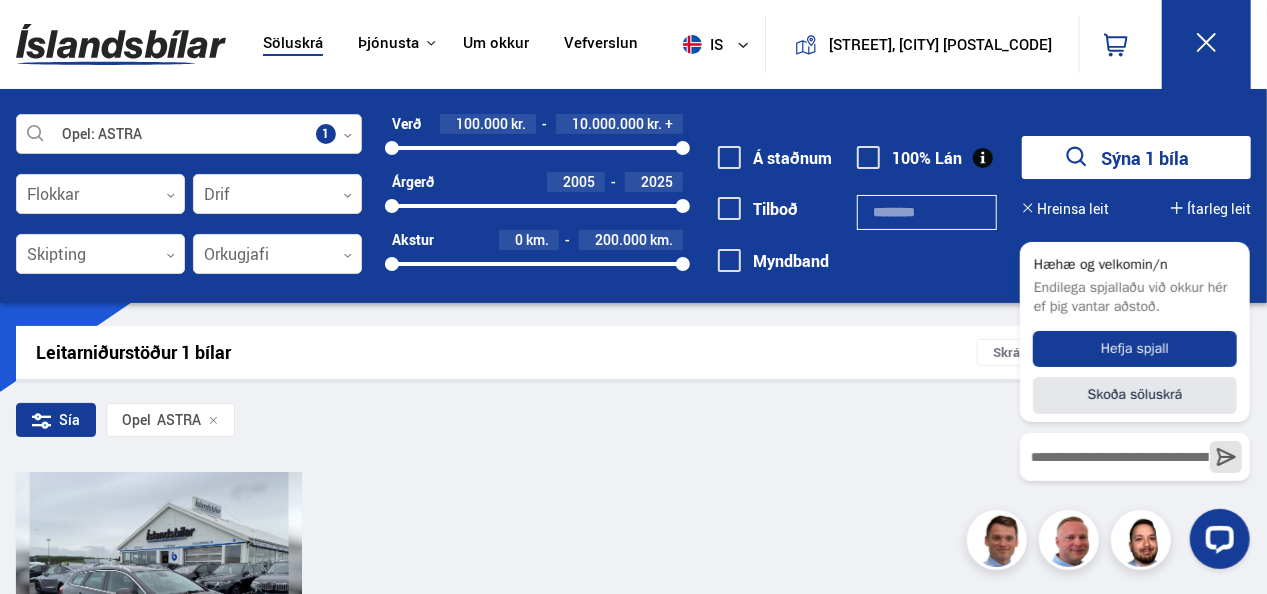 click at bounding box center (189, 135) 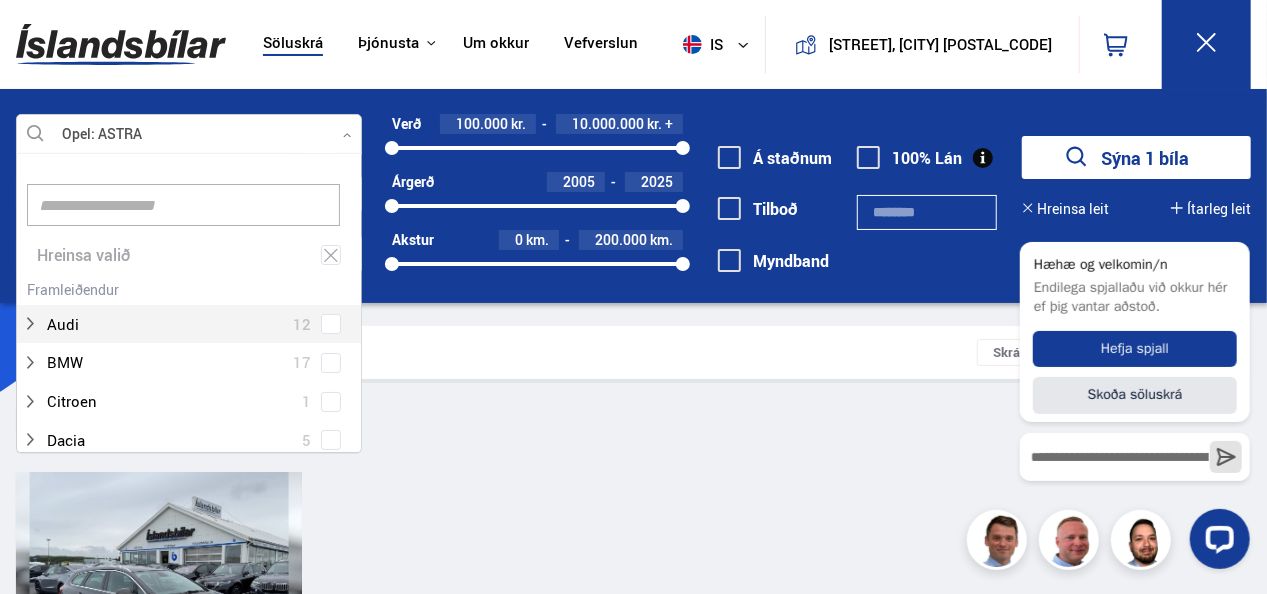 scroll, scrollTop: 301, scrollLeft: 352, axis: both 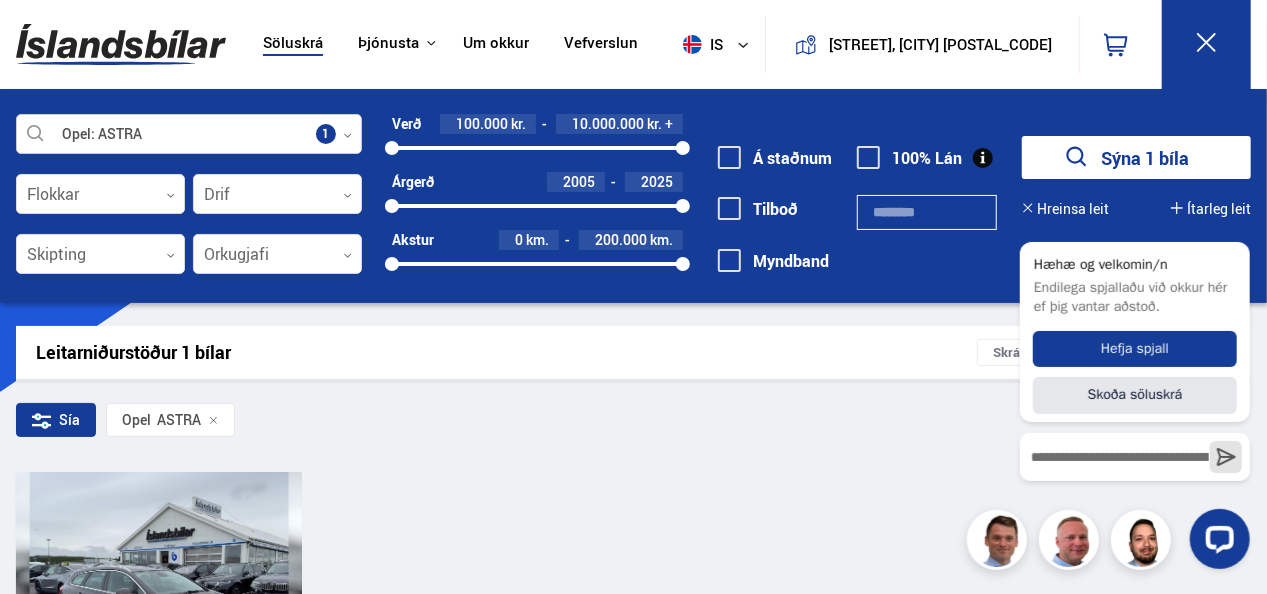 click at bounding box center (189, 135) 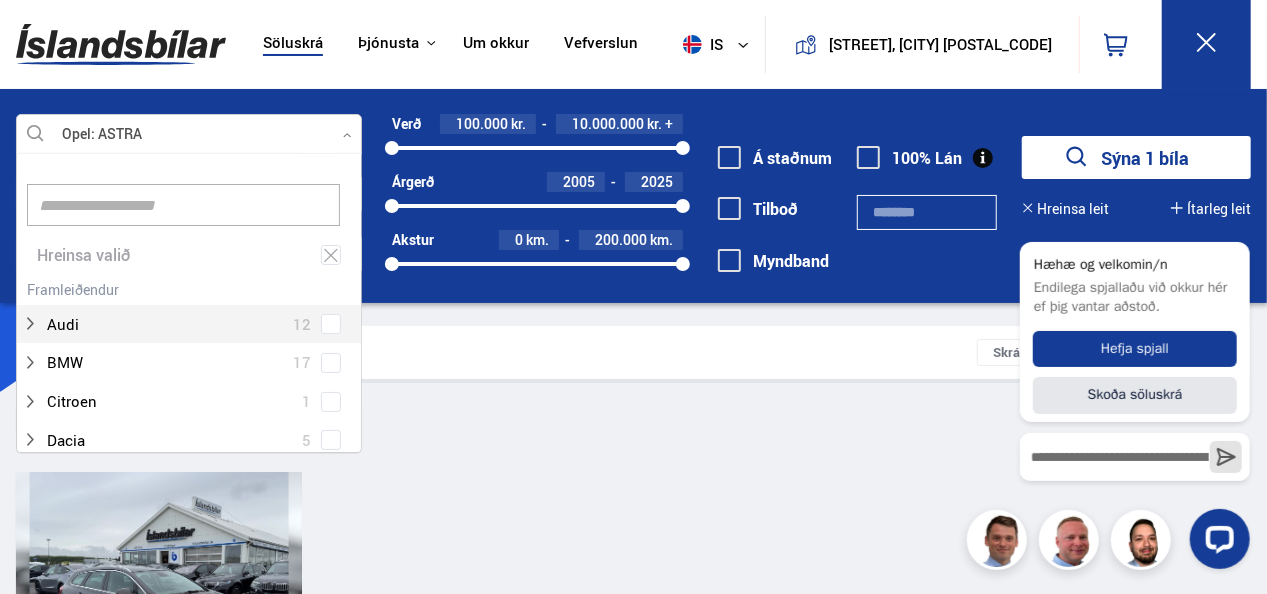 scroll, scrollTop: 0, scrollLeft: 0, axis: both 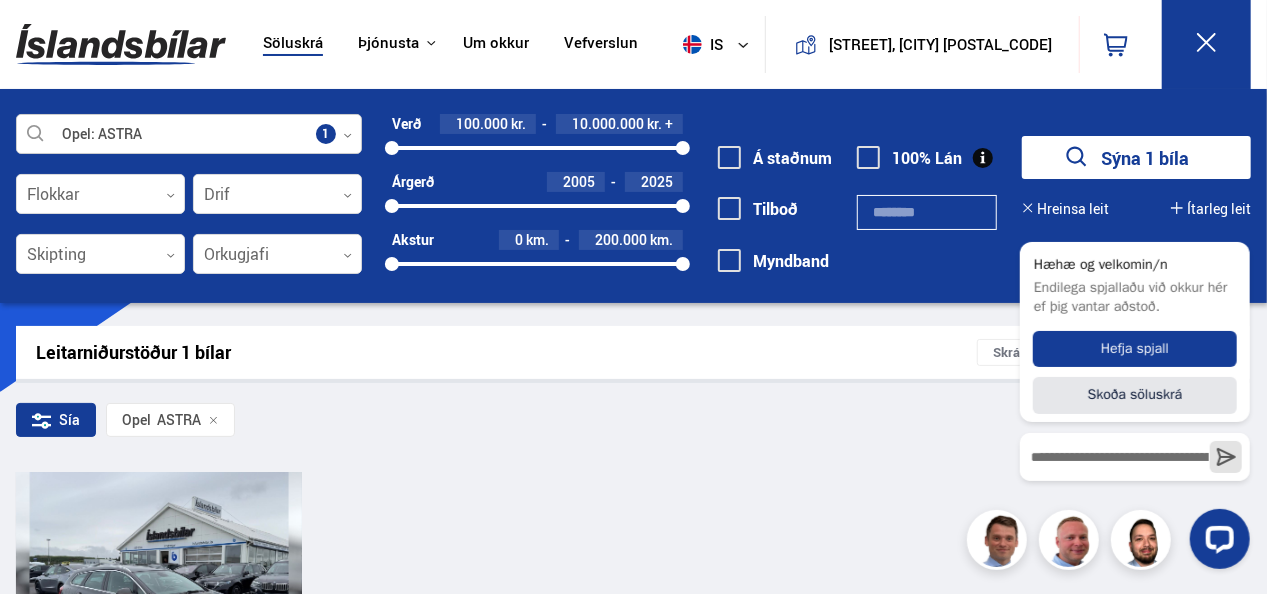 click at bounding box center [189, 135] 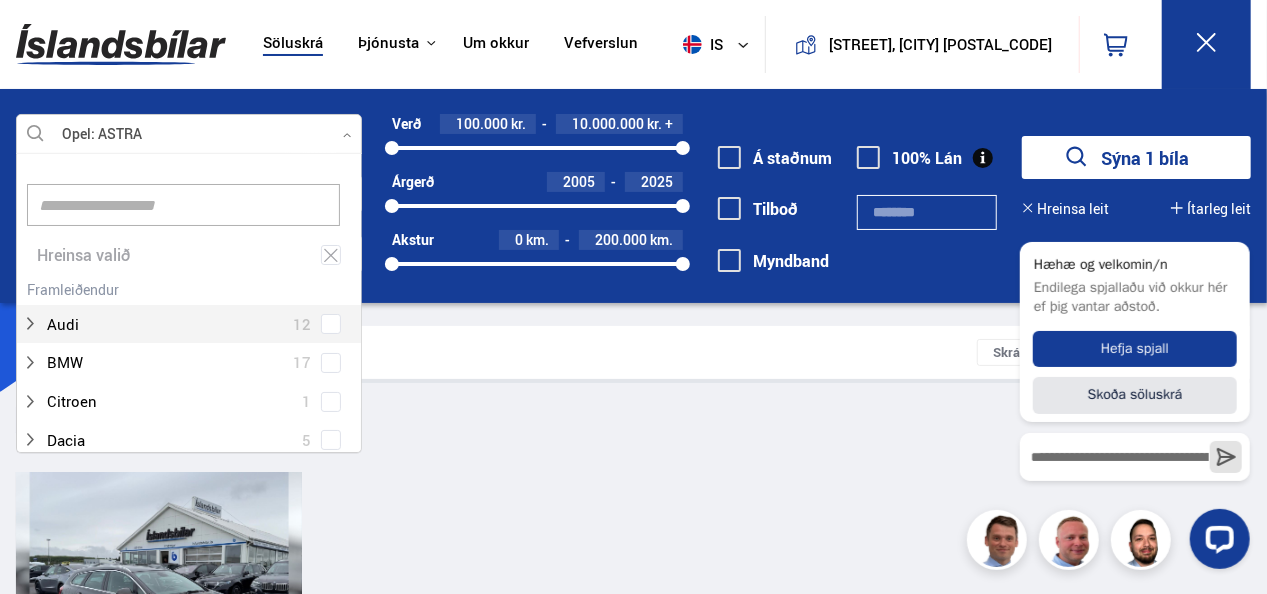 scroll, scrollTop: 301, scrollLeft: 352, axis: both 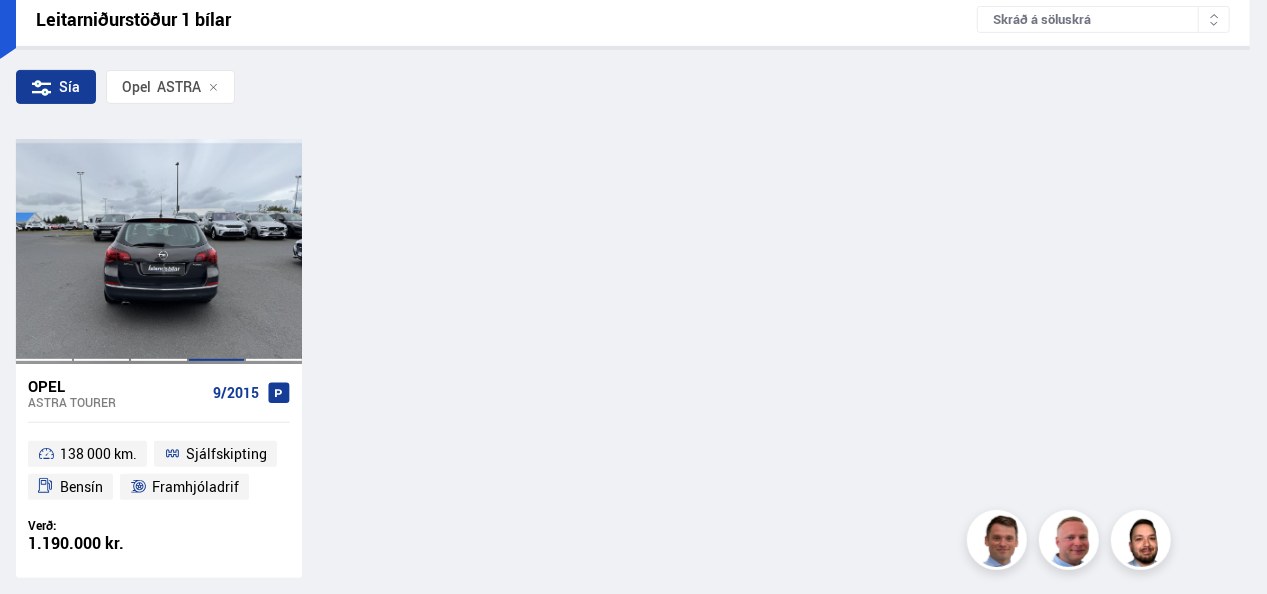 click at bounding box center (217, 251) 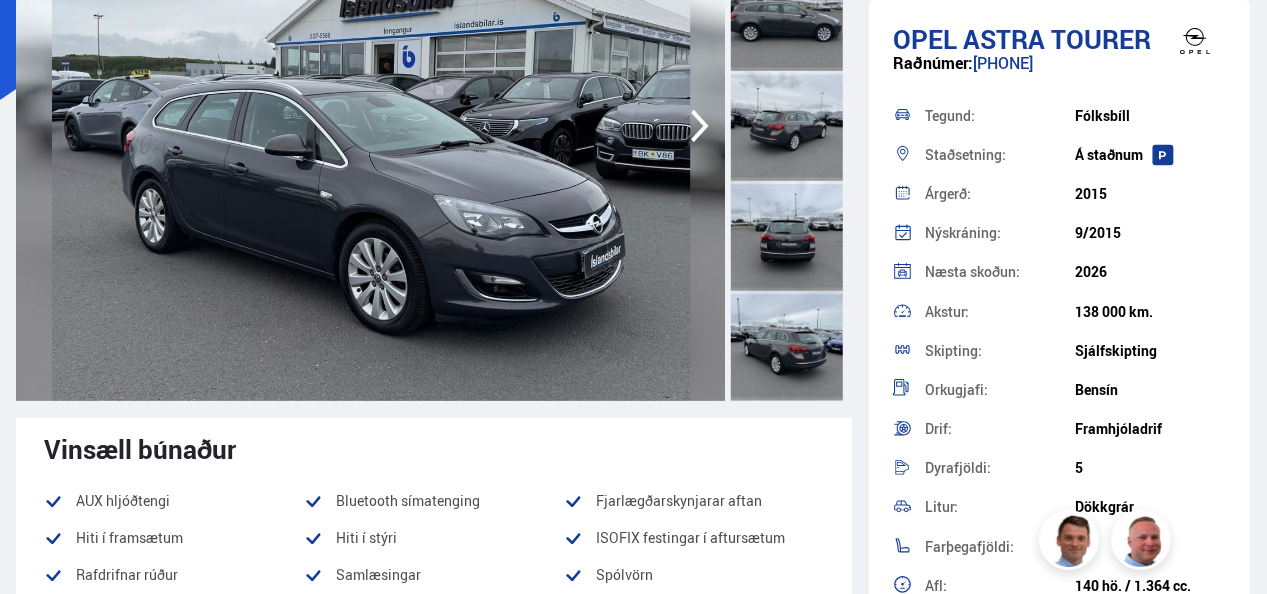scroll, scrollTop: 333, scrollLeft: 0, axis: vertical 